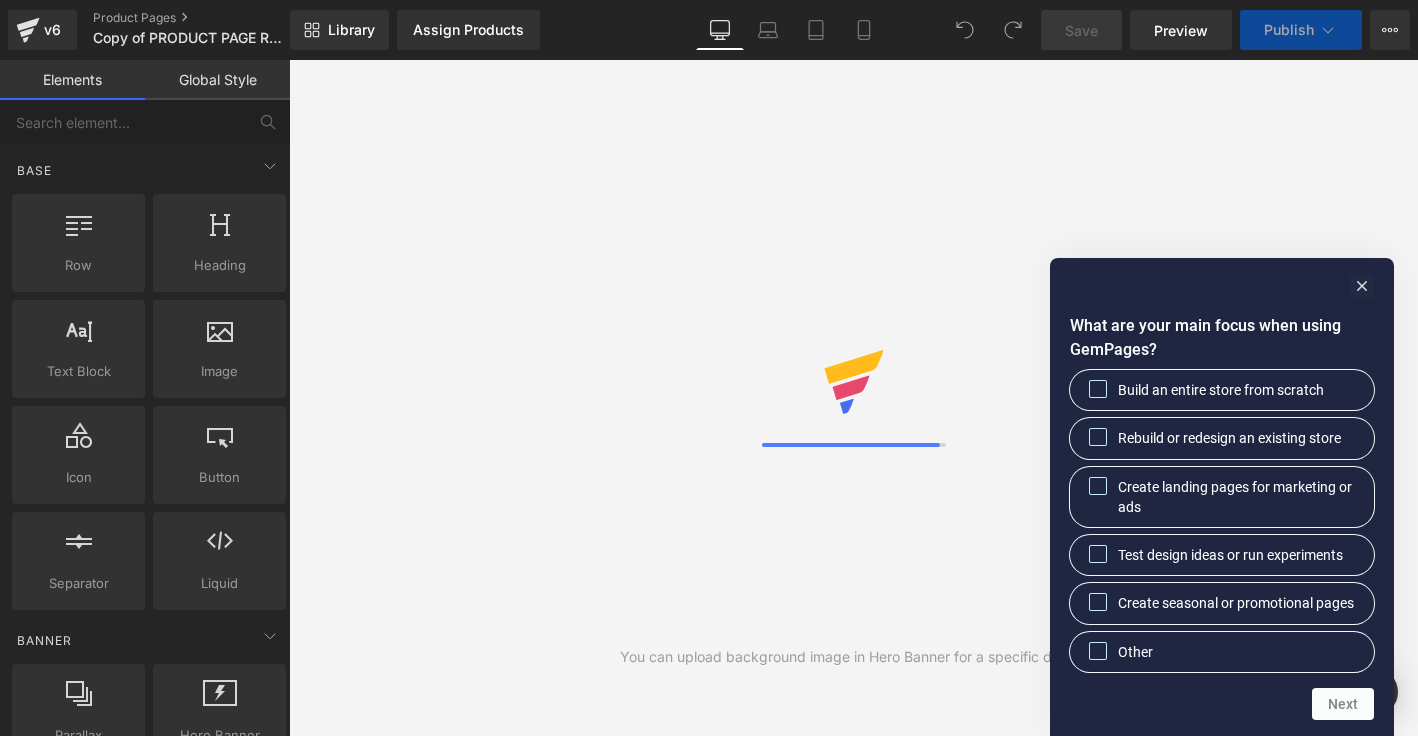 click 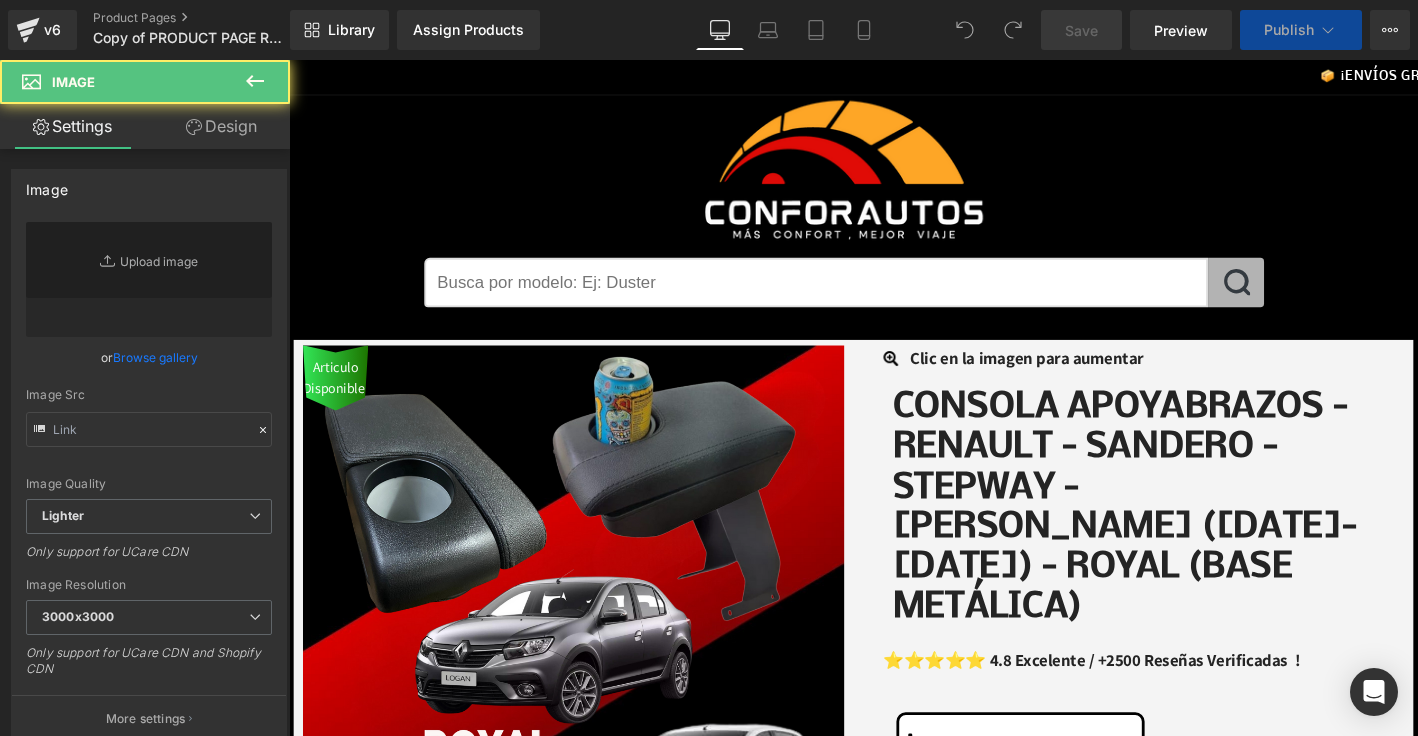 click at bounding box center (1204, 1161) 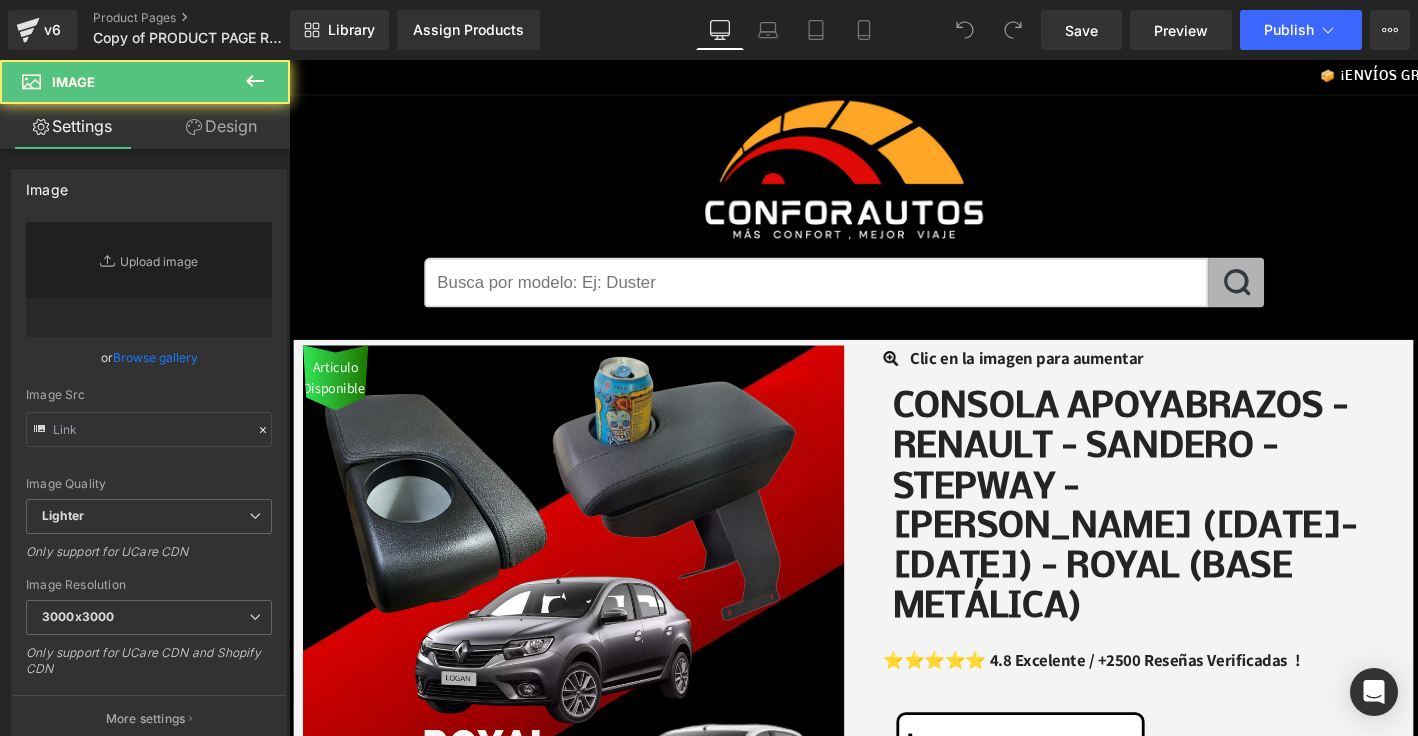 type on "https://media.giphy.com/media/v1.Y2lkPTc5MGI3NjExOWF4OGs0Nmc3eHFxbW1jZm1seXhyZ3hiNGlncWI0OXN6djBhMHE1diZlcD12MV9pbnRlcm5hbF9naWZfYnlfaWQmY3Q9Zw/rOU8E1WGBgLYiqhEGB/giphy-downsized-large.gif" 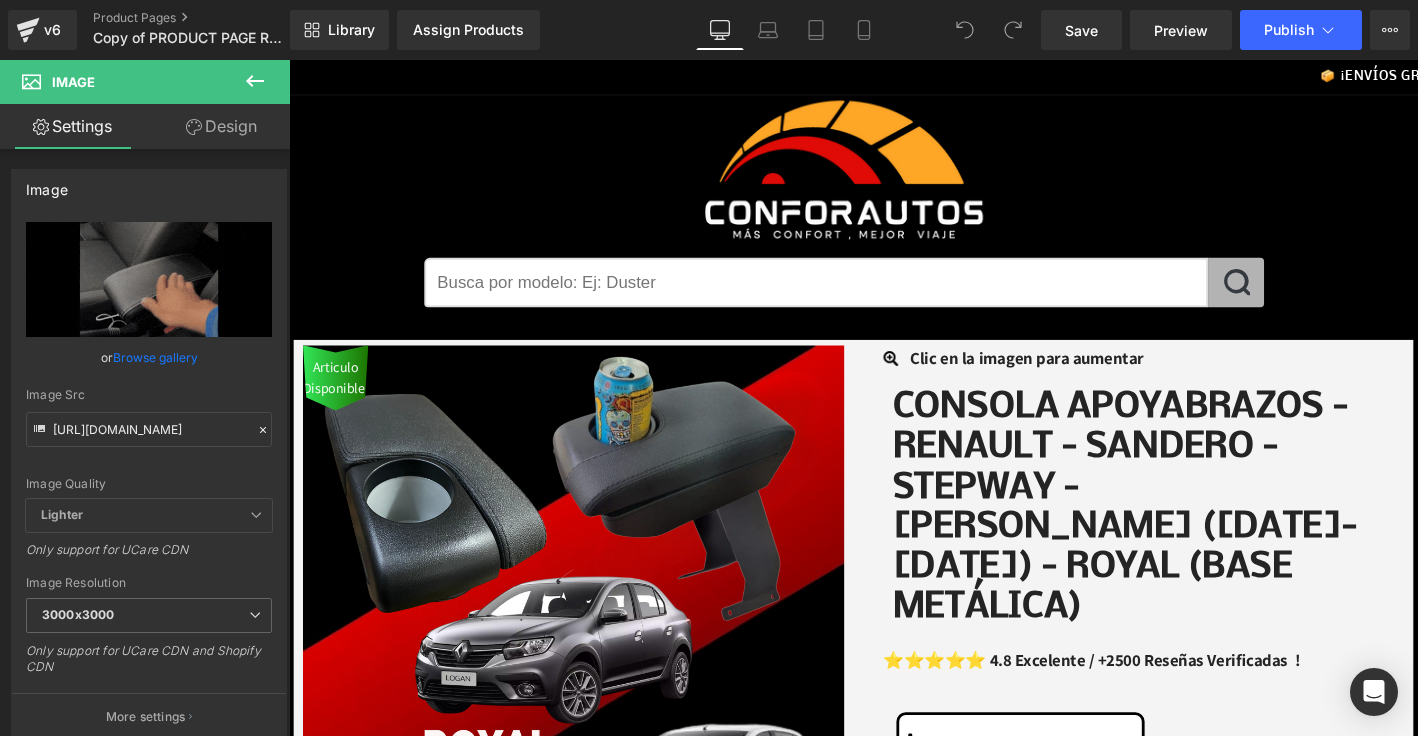 scroll, scrollTop: 823, scrollLeft: 0, axis: vertical 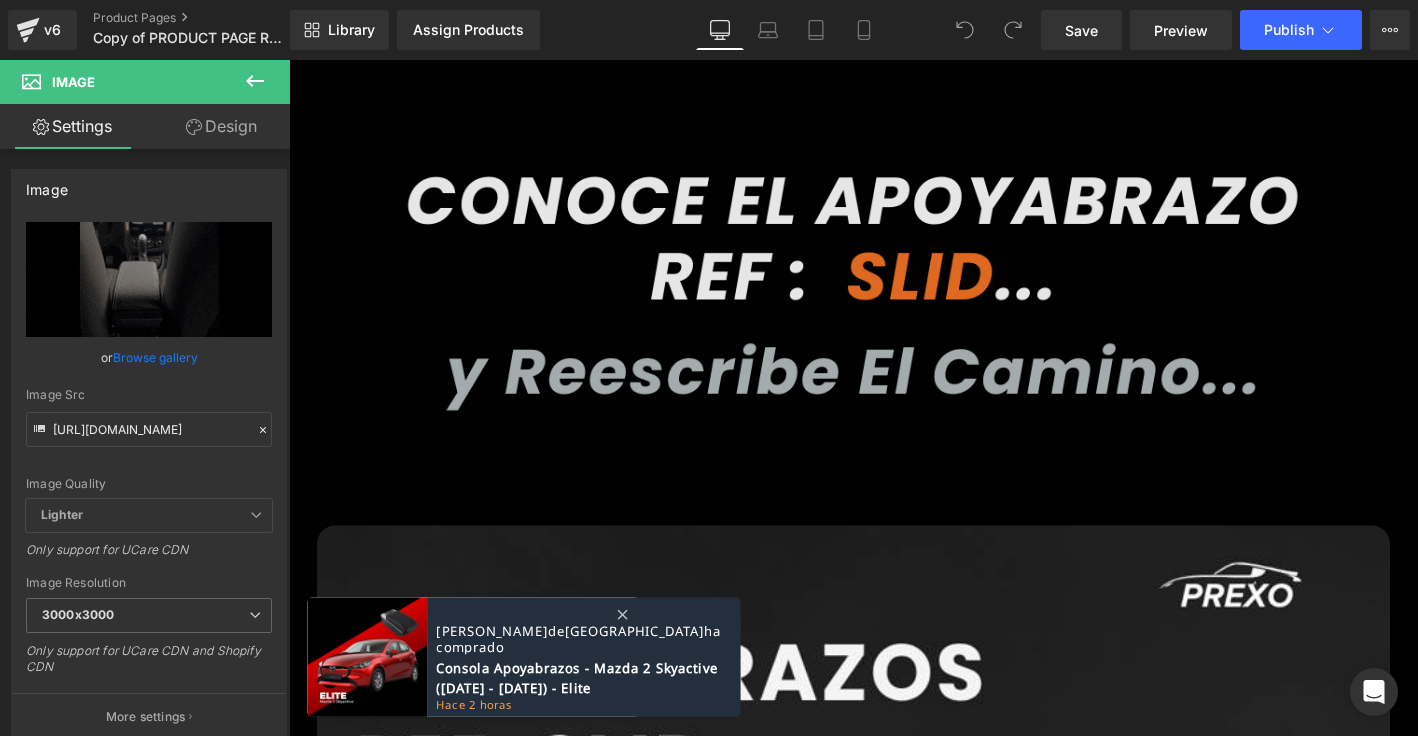 click at bounding box center (894, 309) 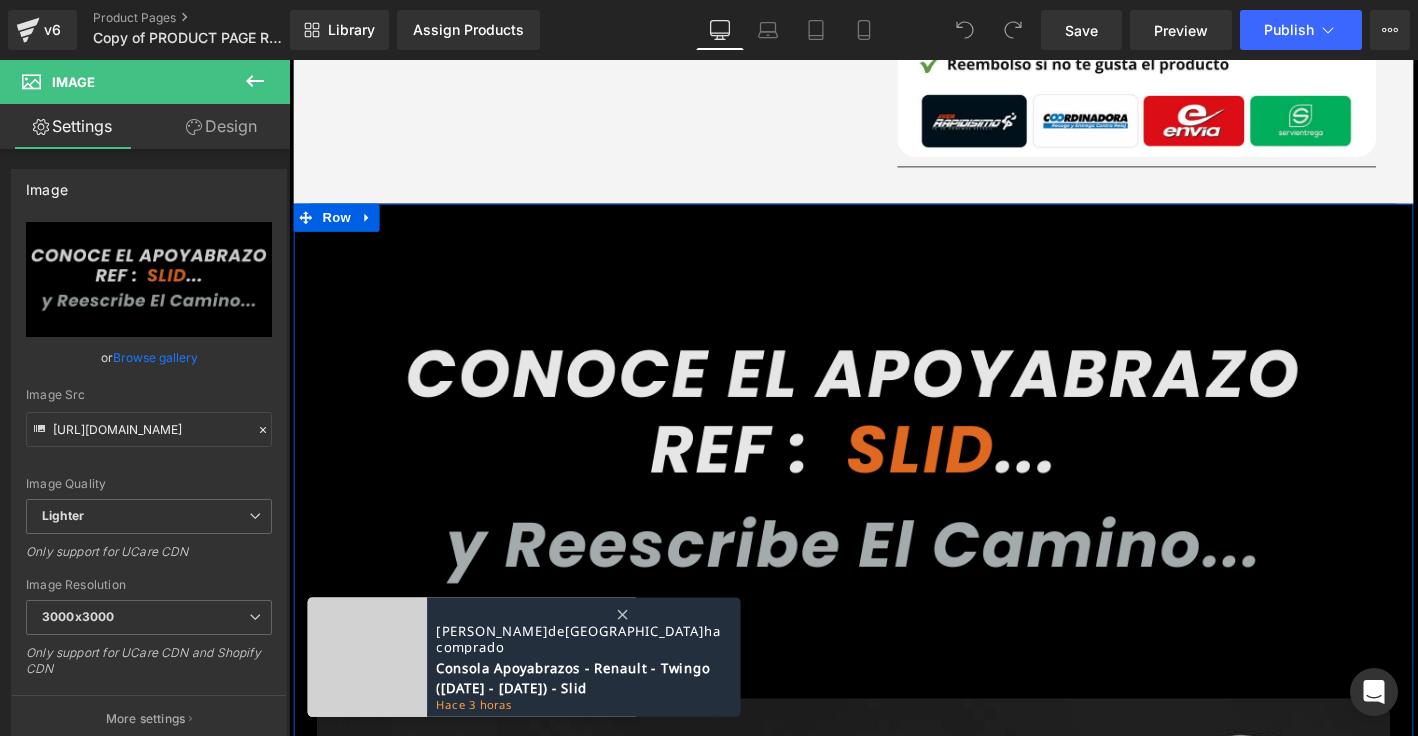 scroll, scrollTop: 2002, scrollLeft: 0, axis: vertical 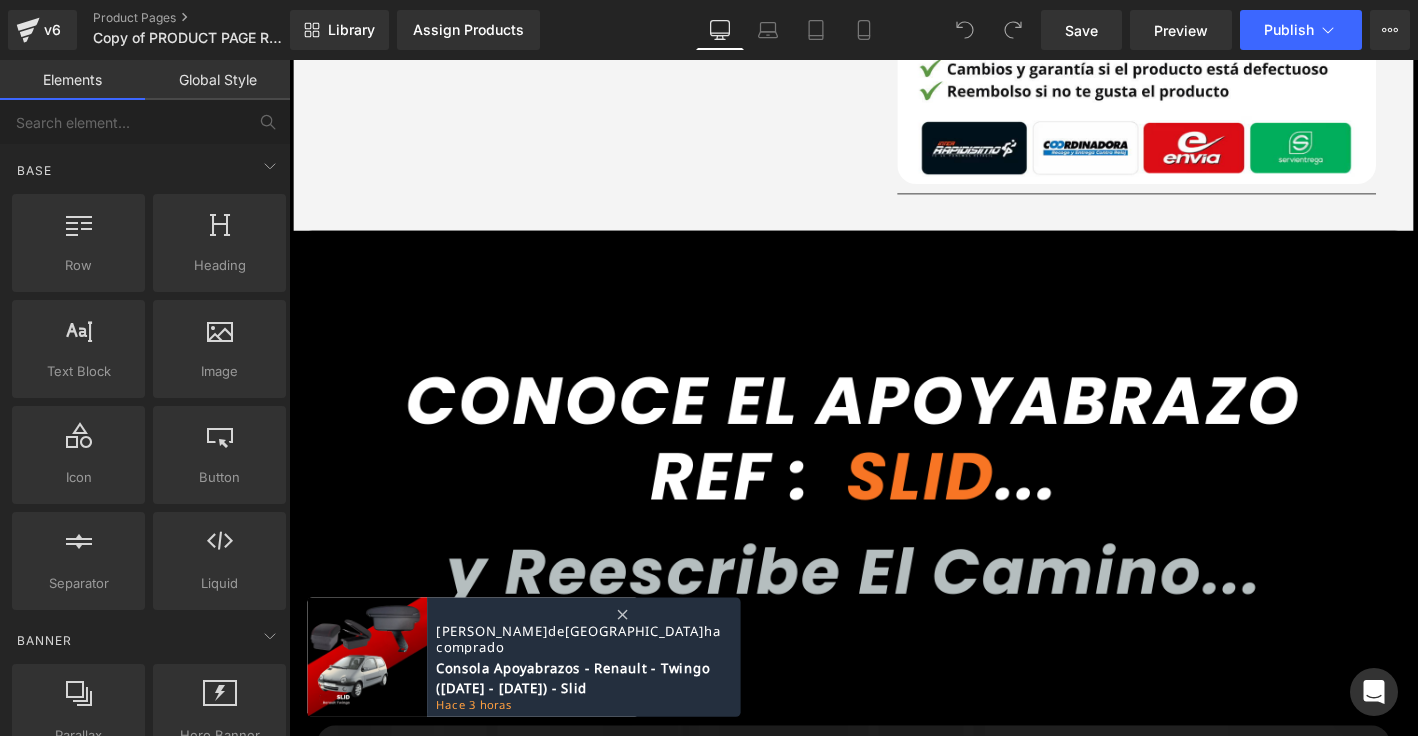 click 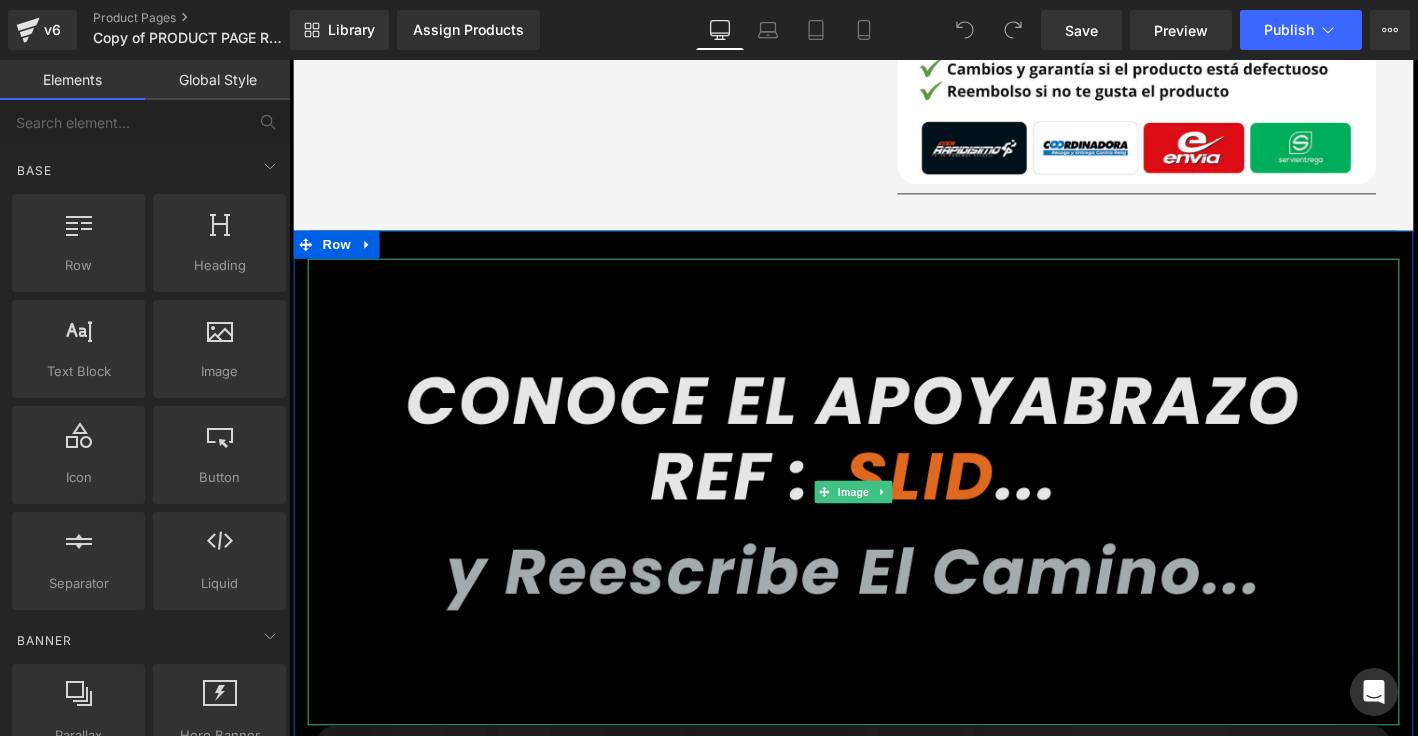 click at bounding box center (894, 523) 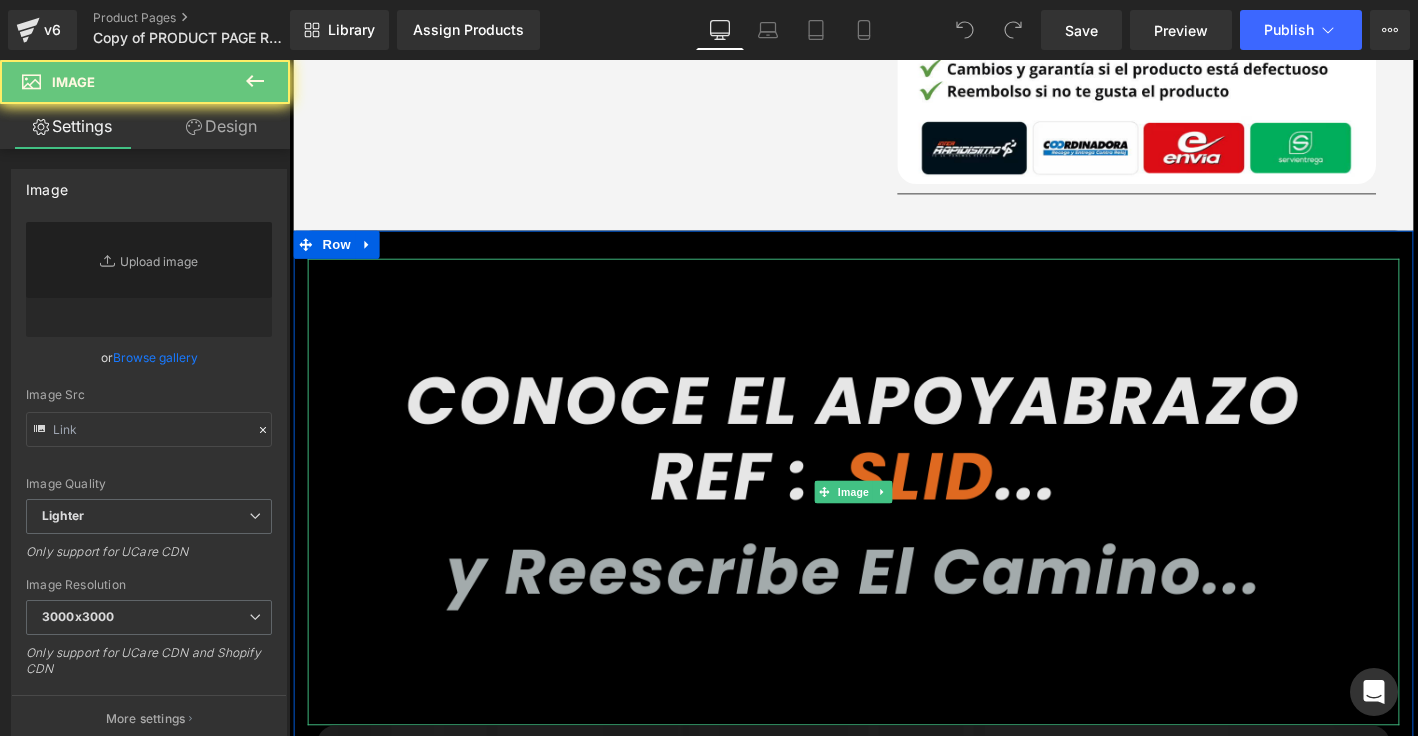 type on "[URL][DOMAIN_NAME]" 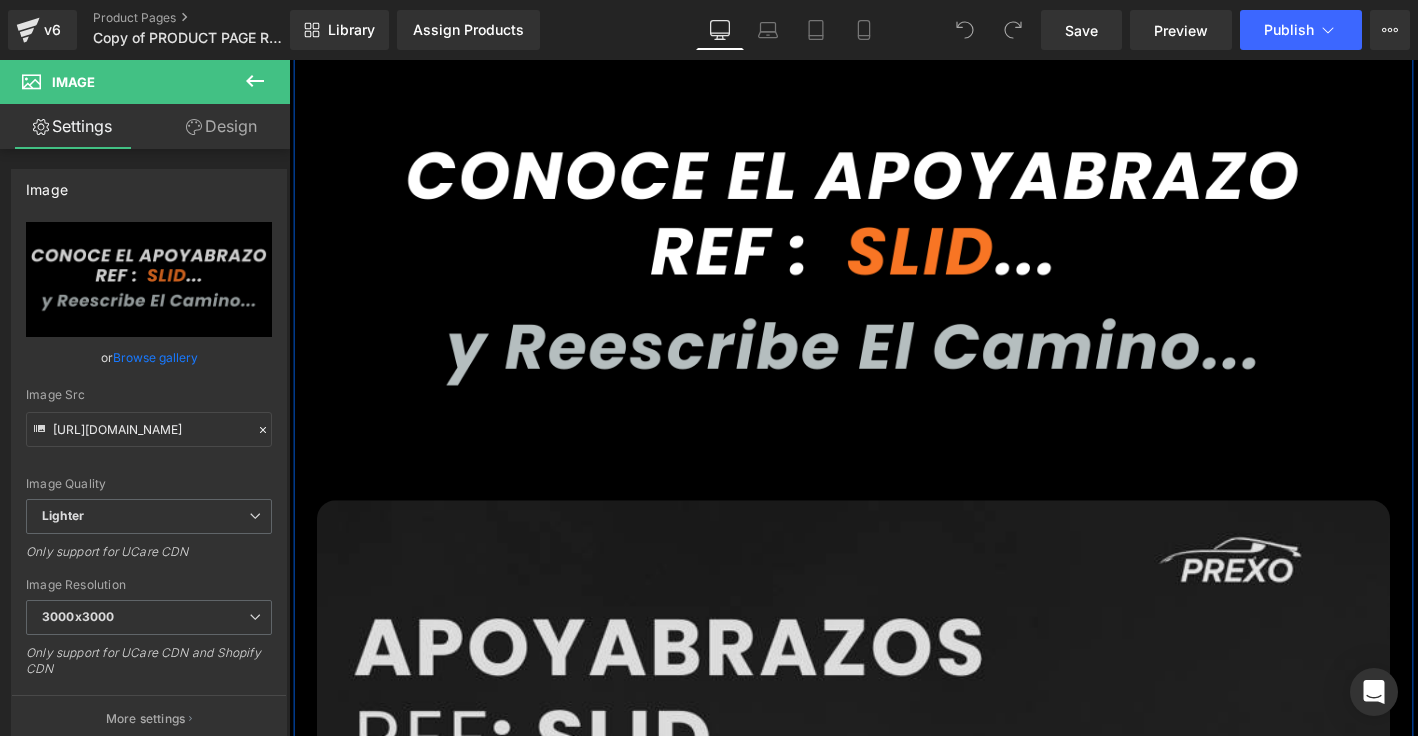 scroll, scrollTop: 2032, scrollLeft: 0, axis: vertical 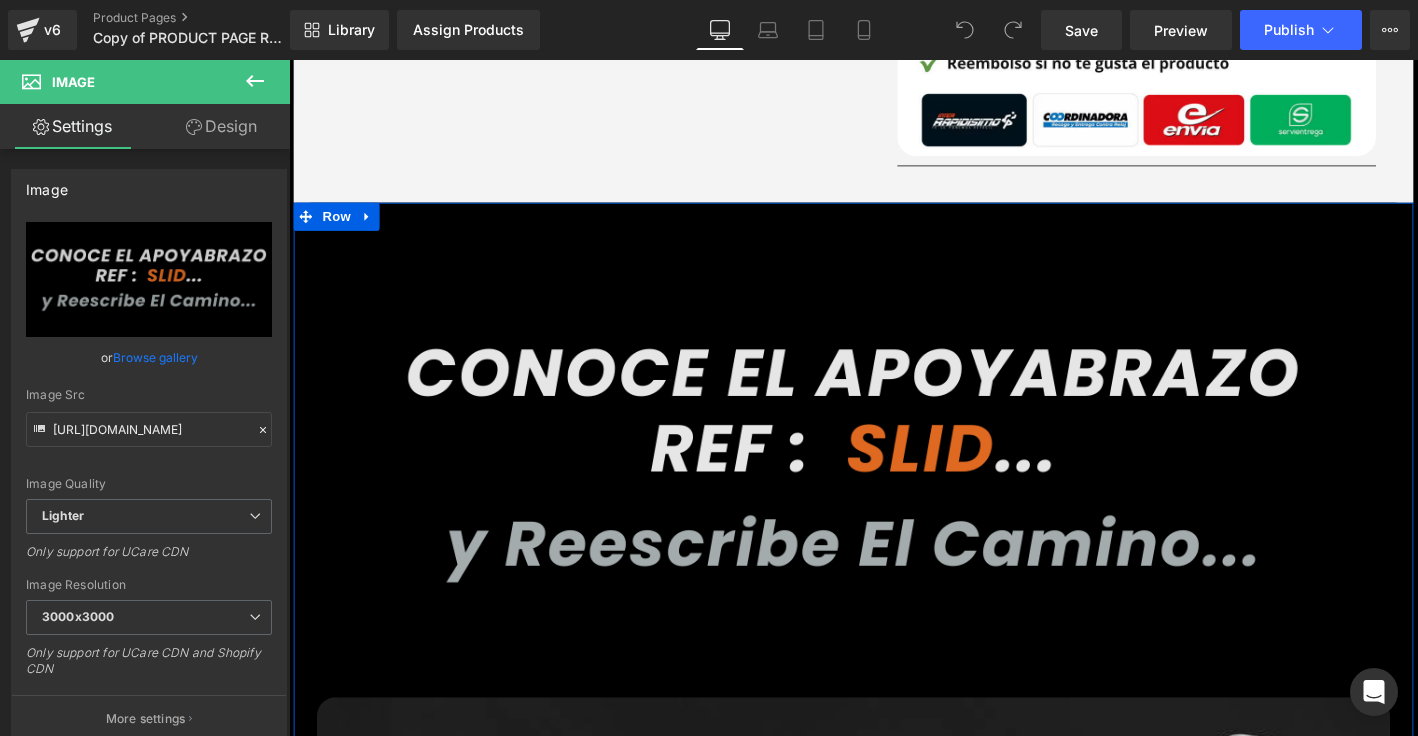 click at bounding box center (894, 493) 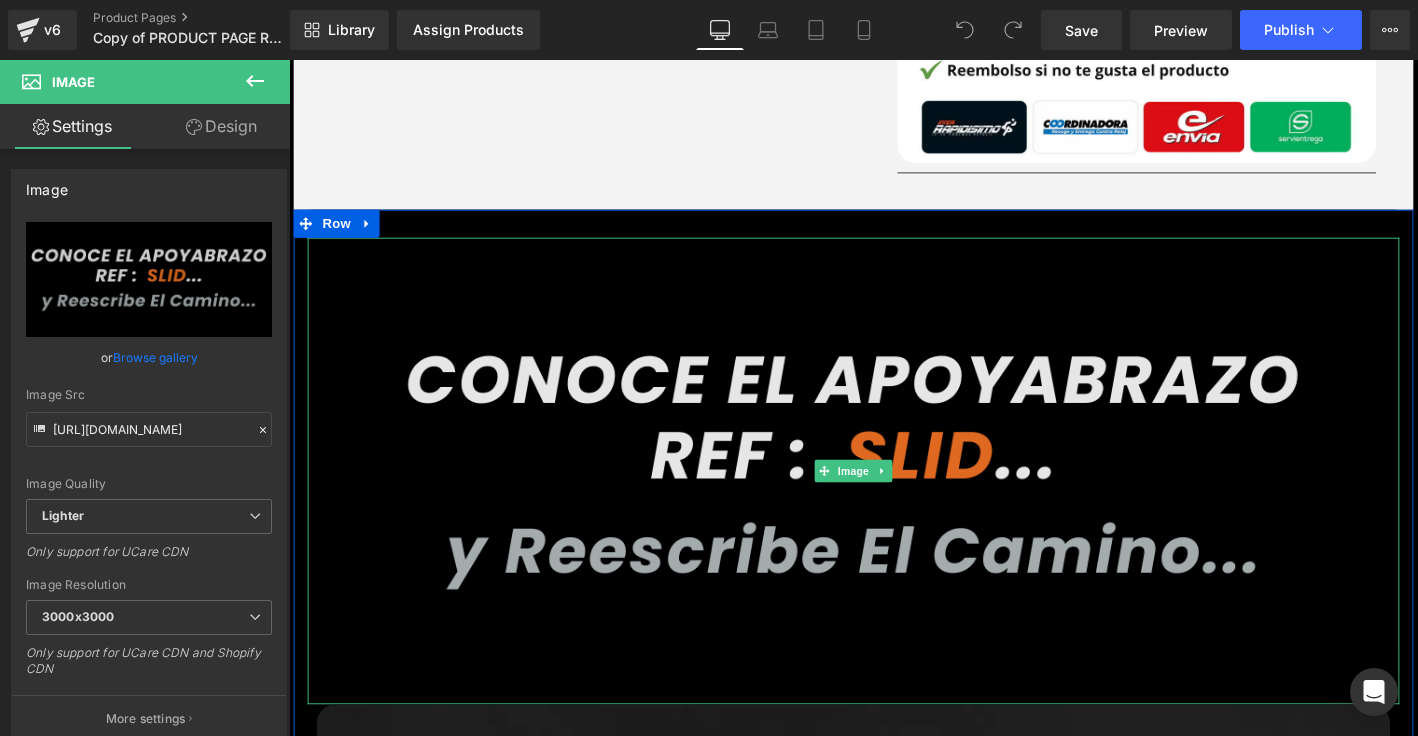 scroll, scrollTop: 2095, scrollLeft: 0, axis: vertical 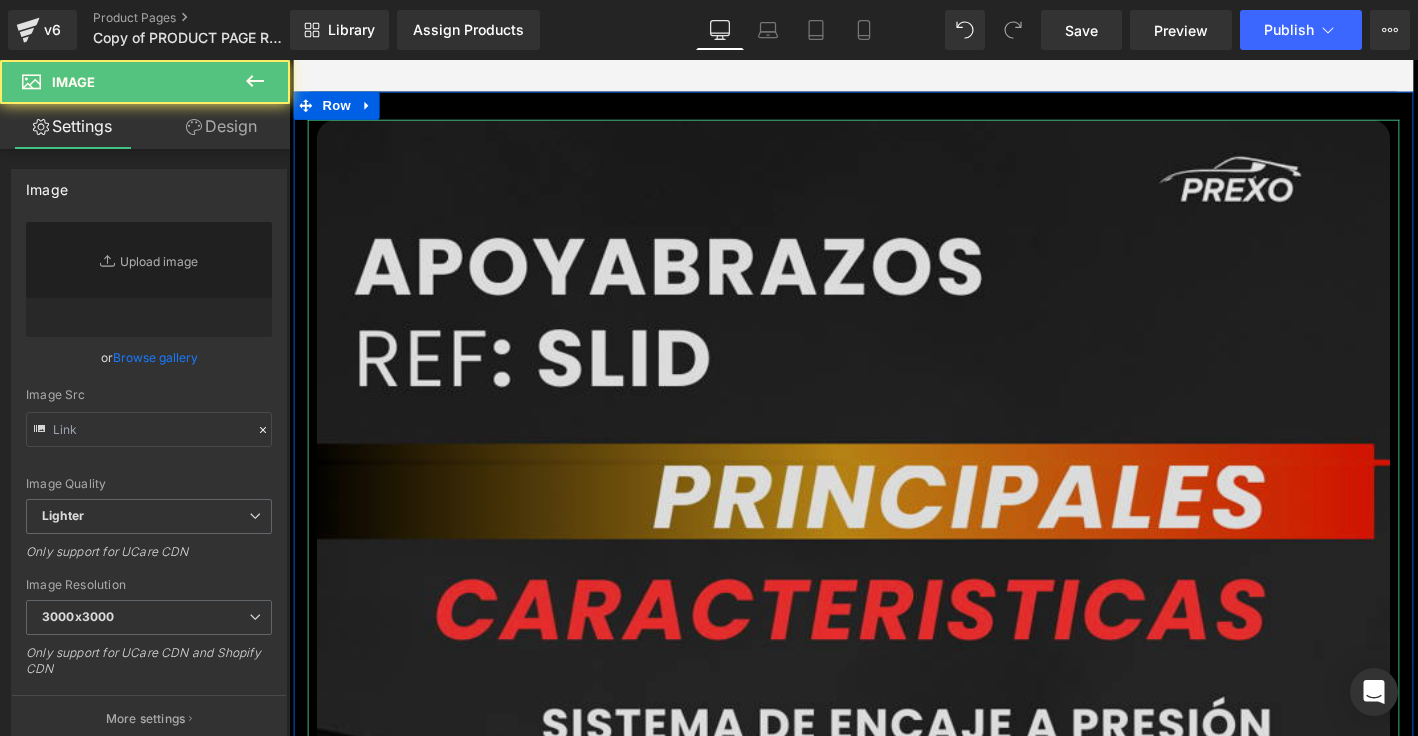 click at bounding box center (894, 2253) 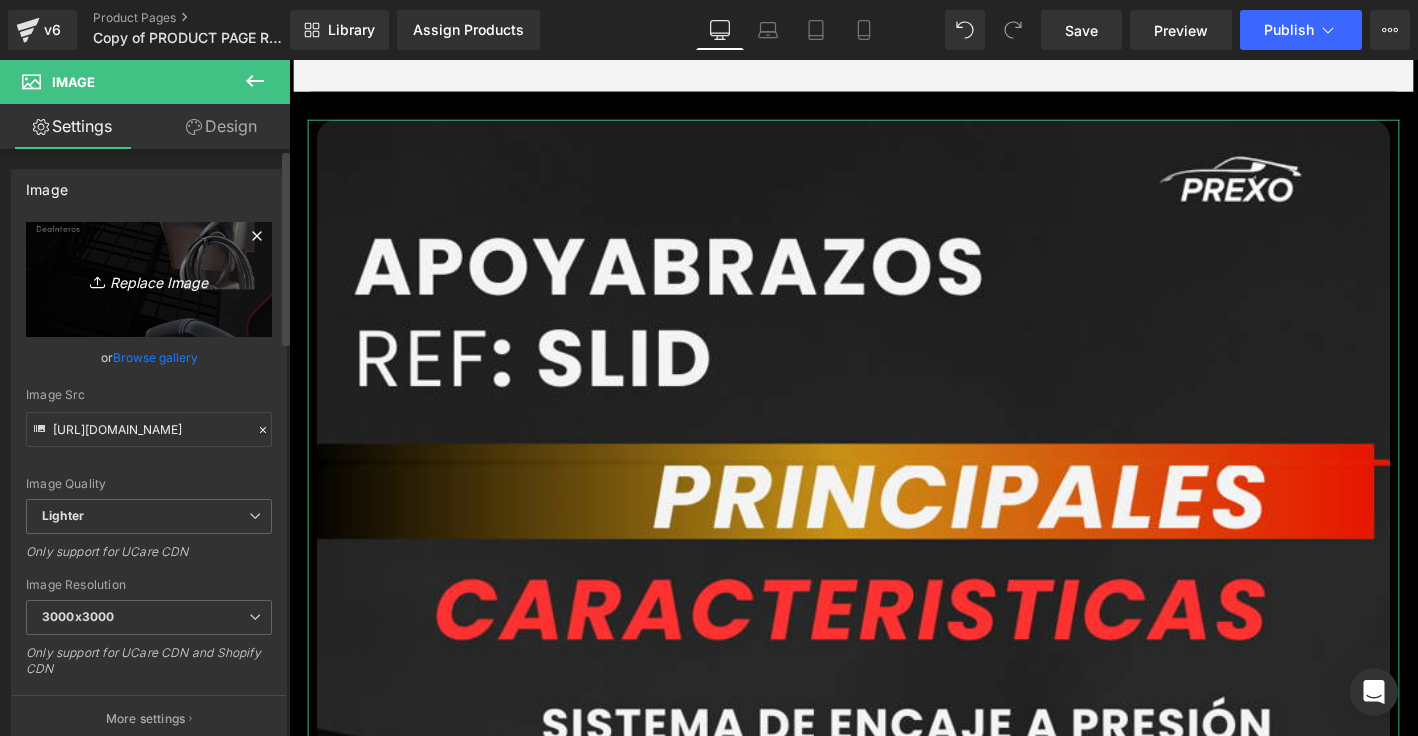 click on "Replace Image" at bounding box center (149, 279) 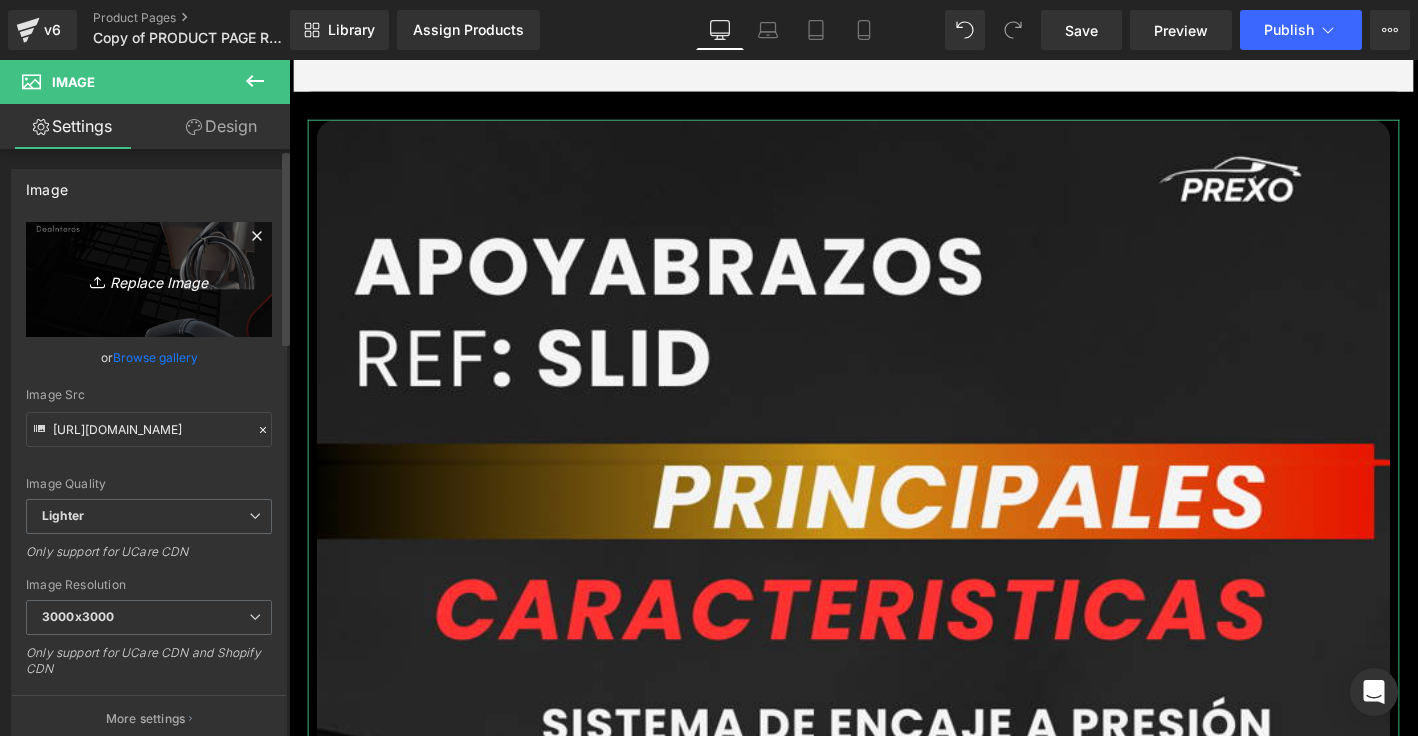 type on "C:\fakepath\sientes que tu (1080 x 4000 px) (15).png" 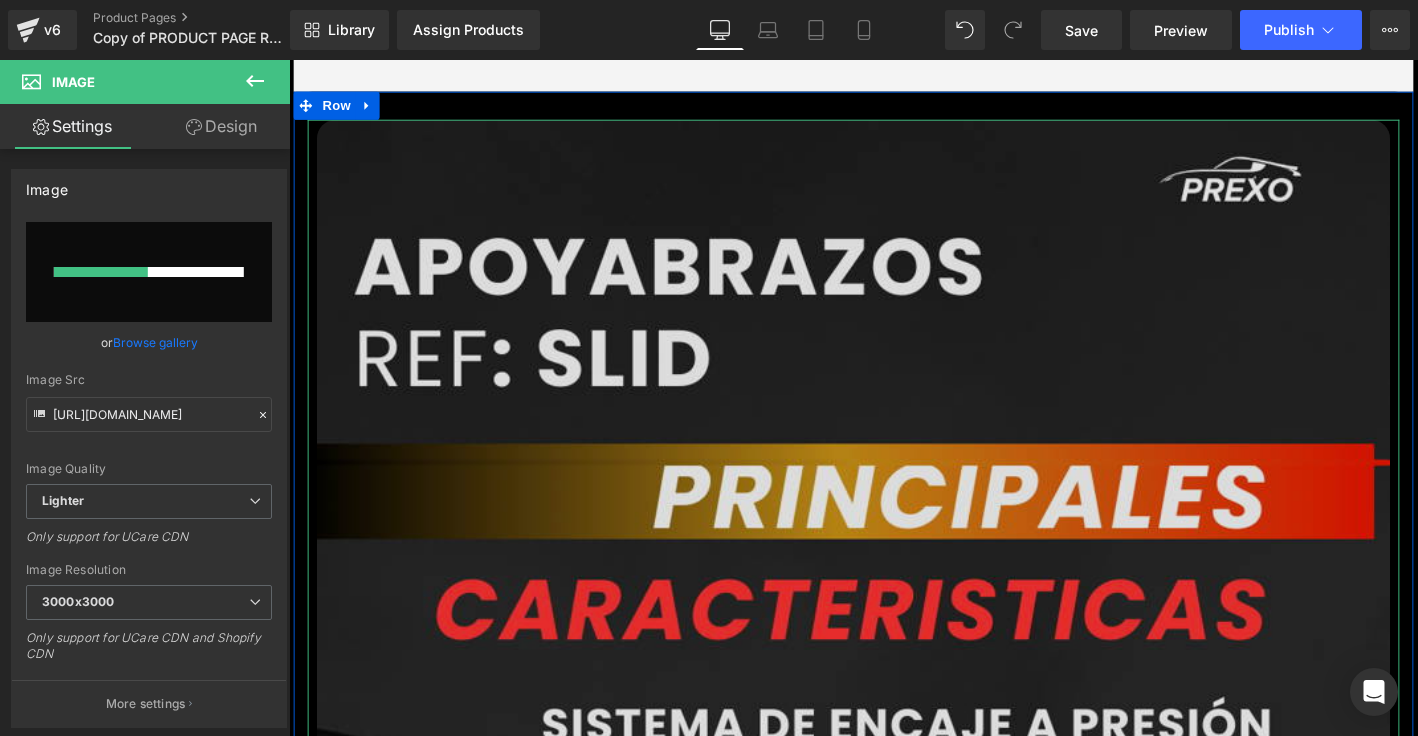 type 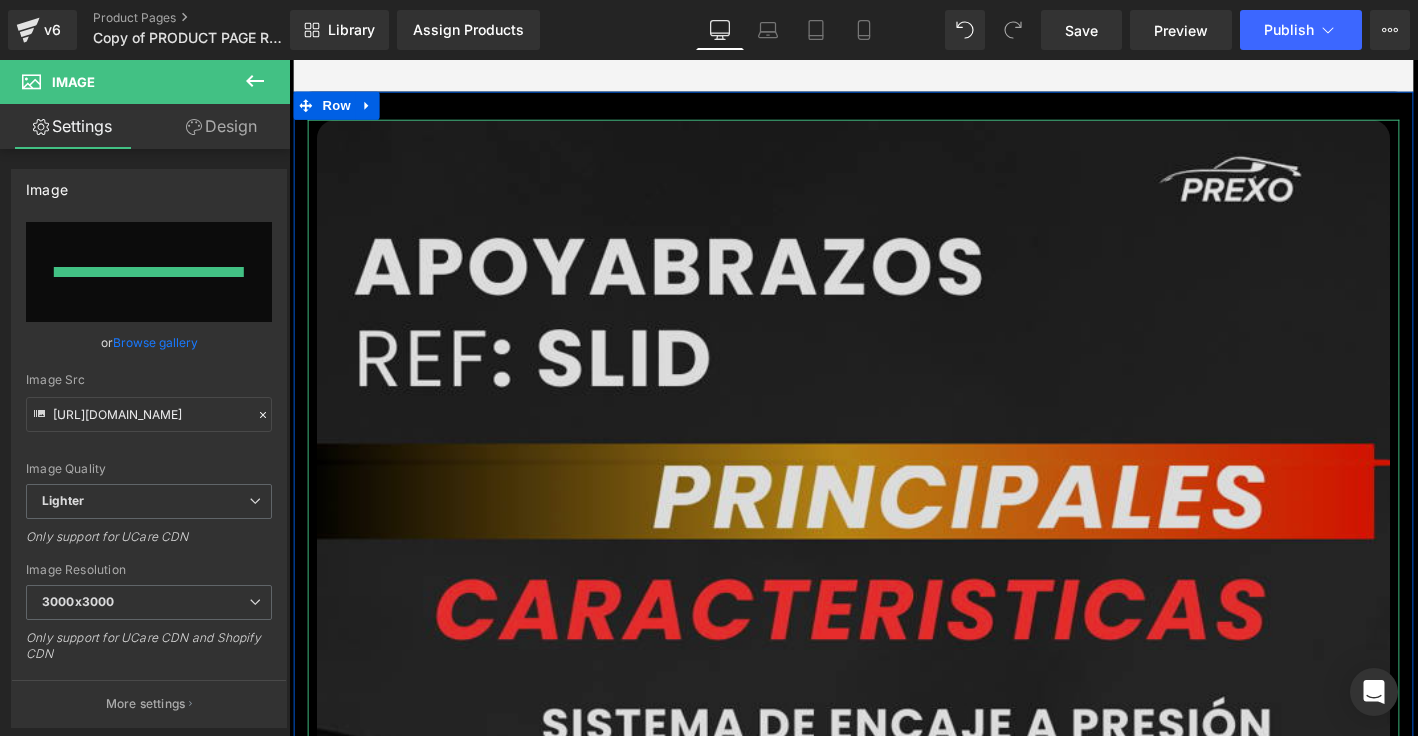 type on "https://ucarecdn.com/6d064024-f1d2-468e-8da0-7bcabba1a146/-/format/auto/-/preview/3000x3000/-/quality/lighter/sientes%20que%20tu%20_1080%20x%204000%20px_%20_15_.png" 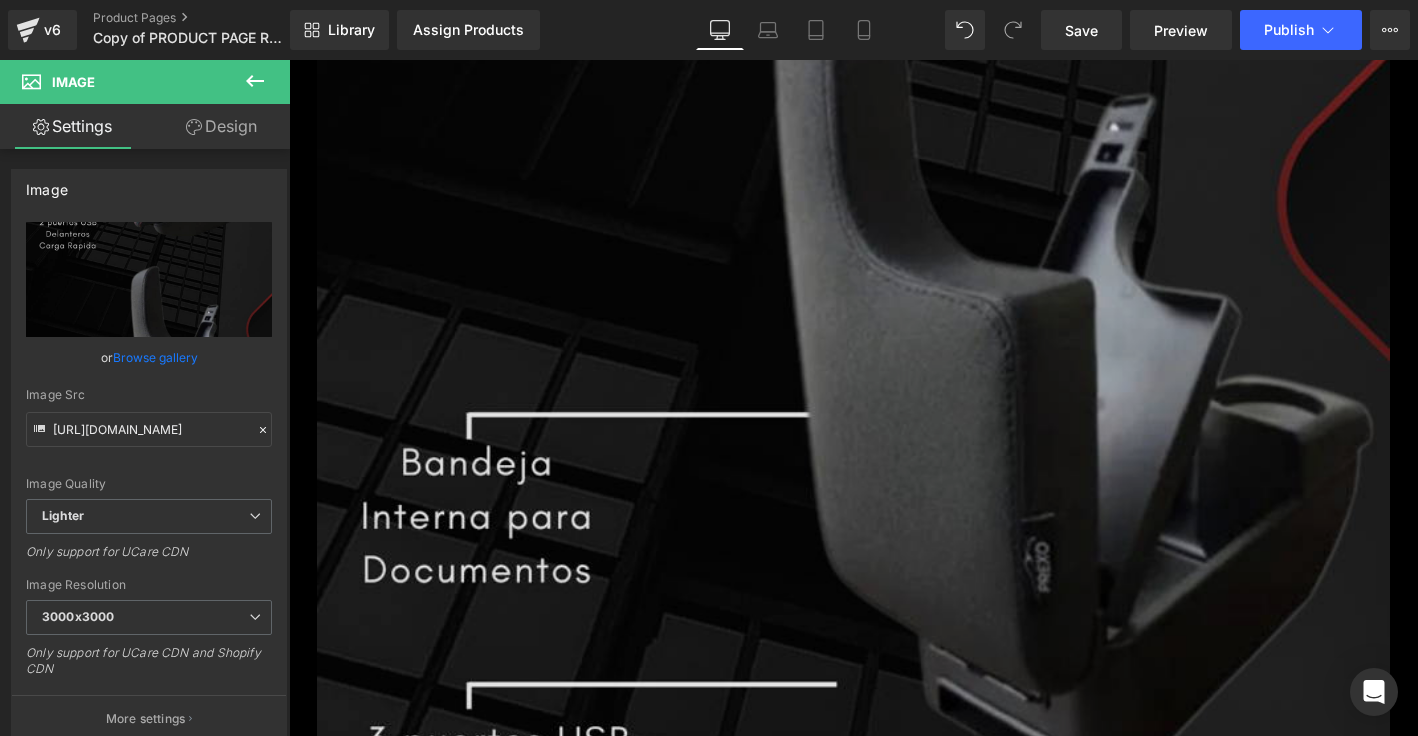 scroll, scrollTop: 4379, scrollLeft: 0, axis: vertical 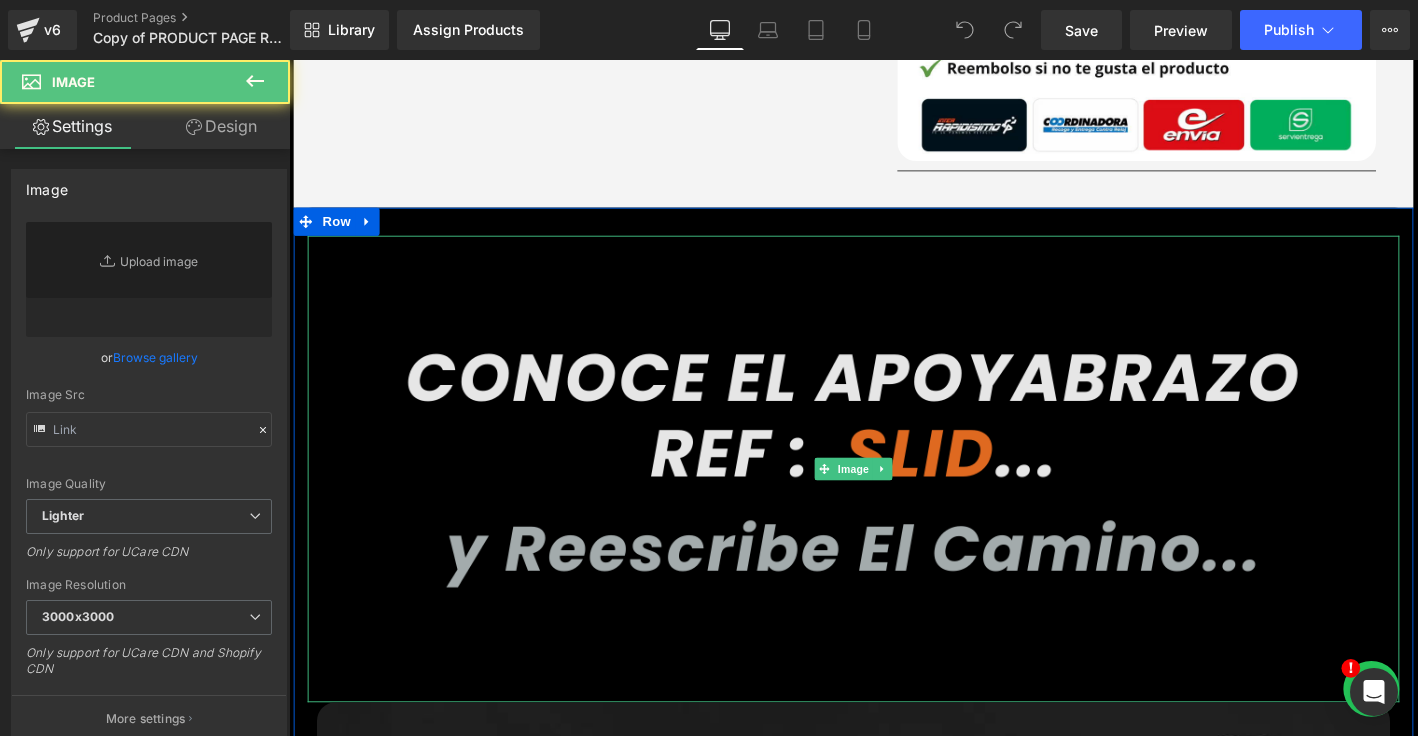 click at bounding box center [894, 498] 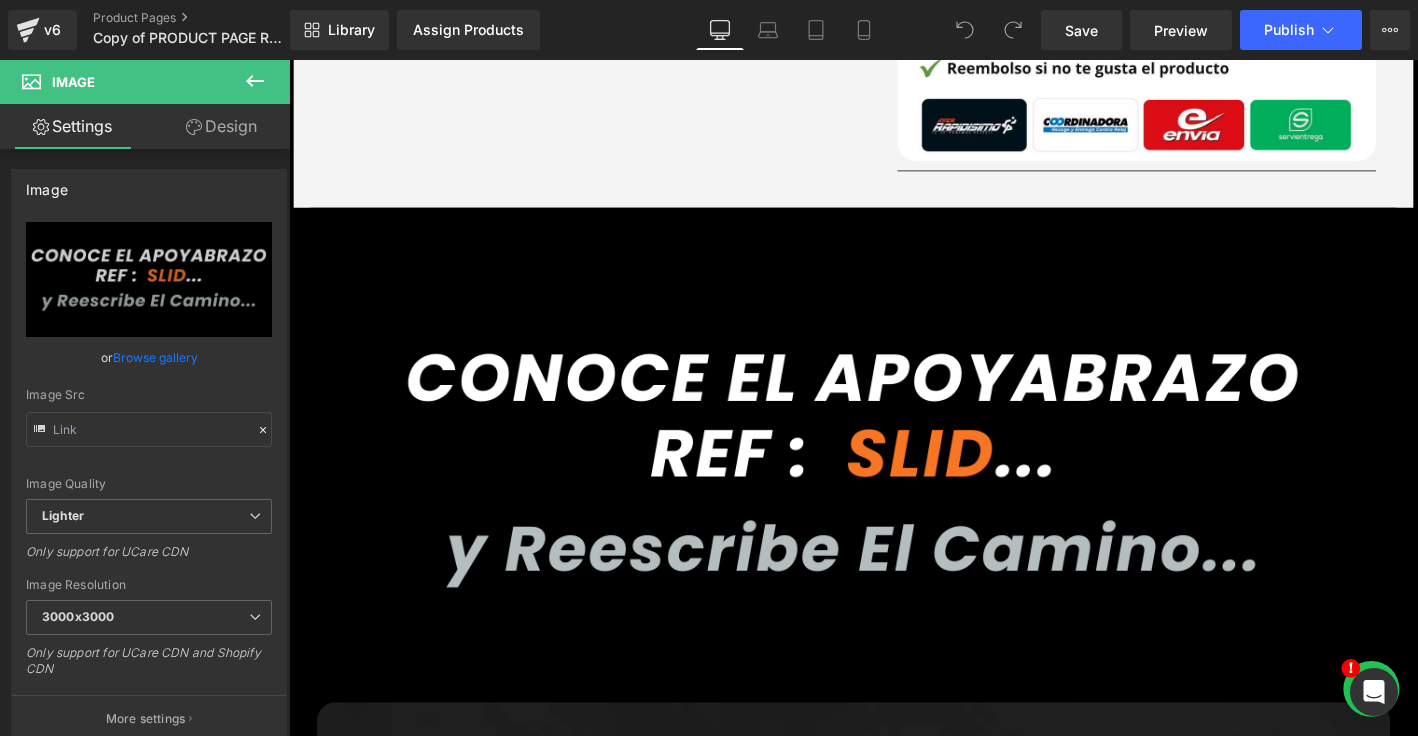 type on "[URL][DOMAIN_NAME]" 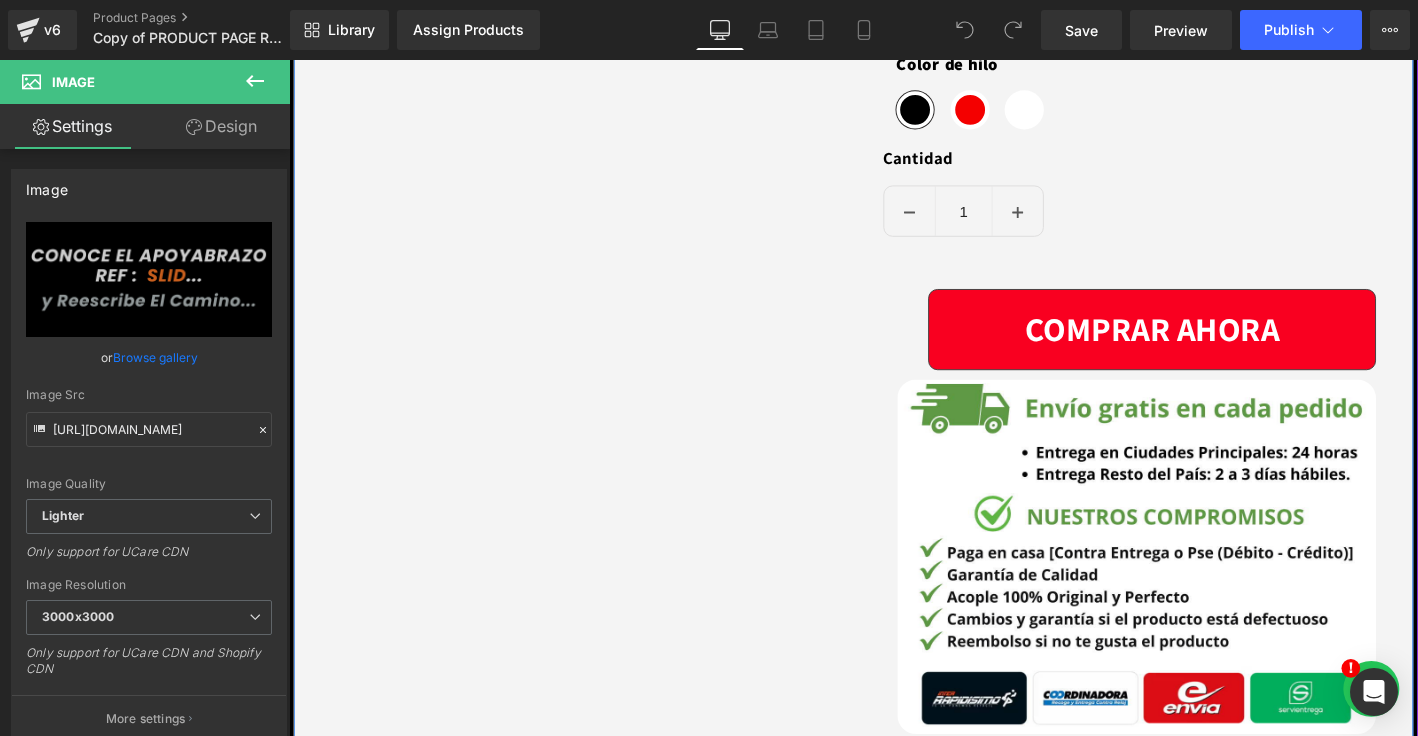 scroll, scrollTop: 2119, scrollLeft: 0, axis: vertical 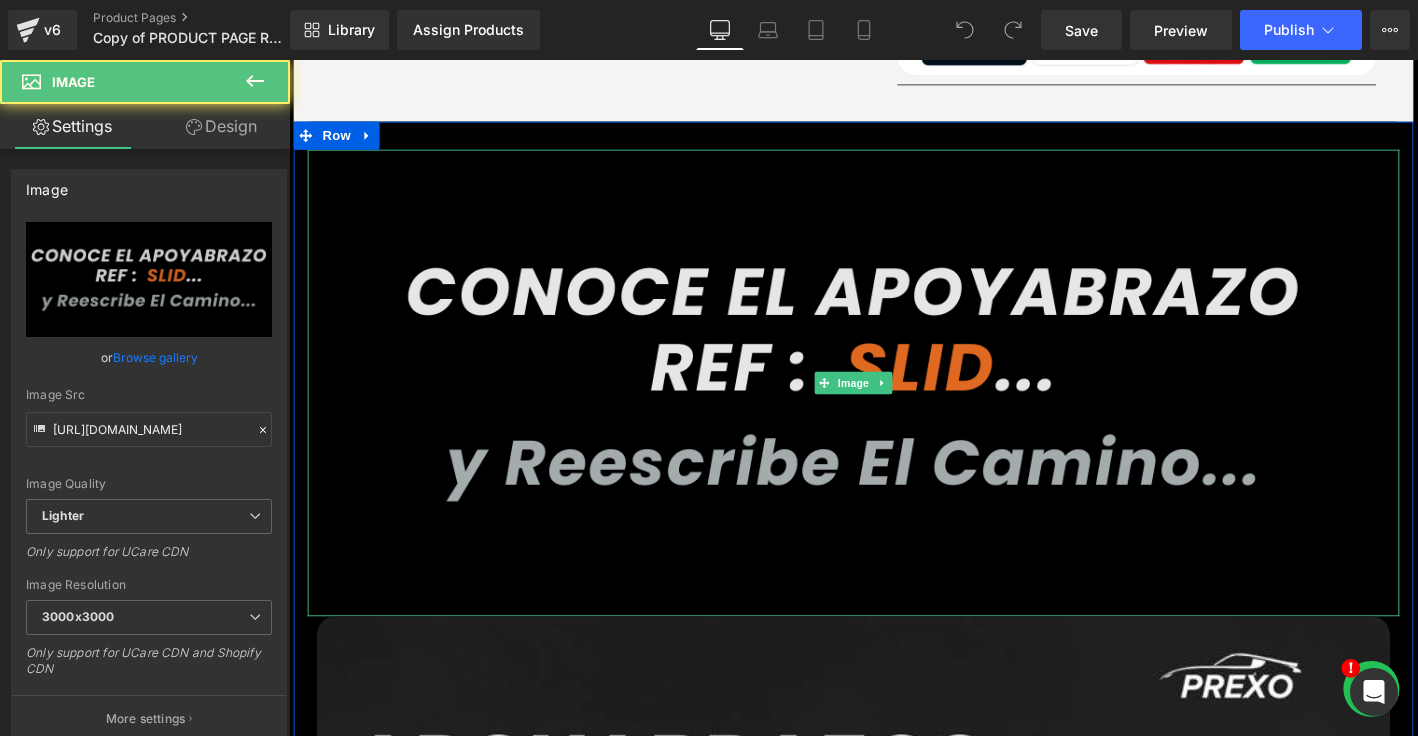 click at bounding box center (894, 406) 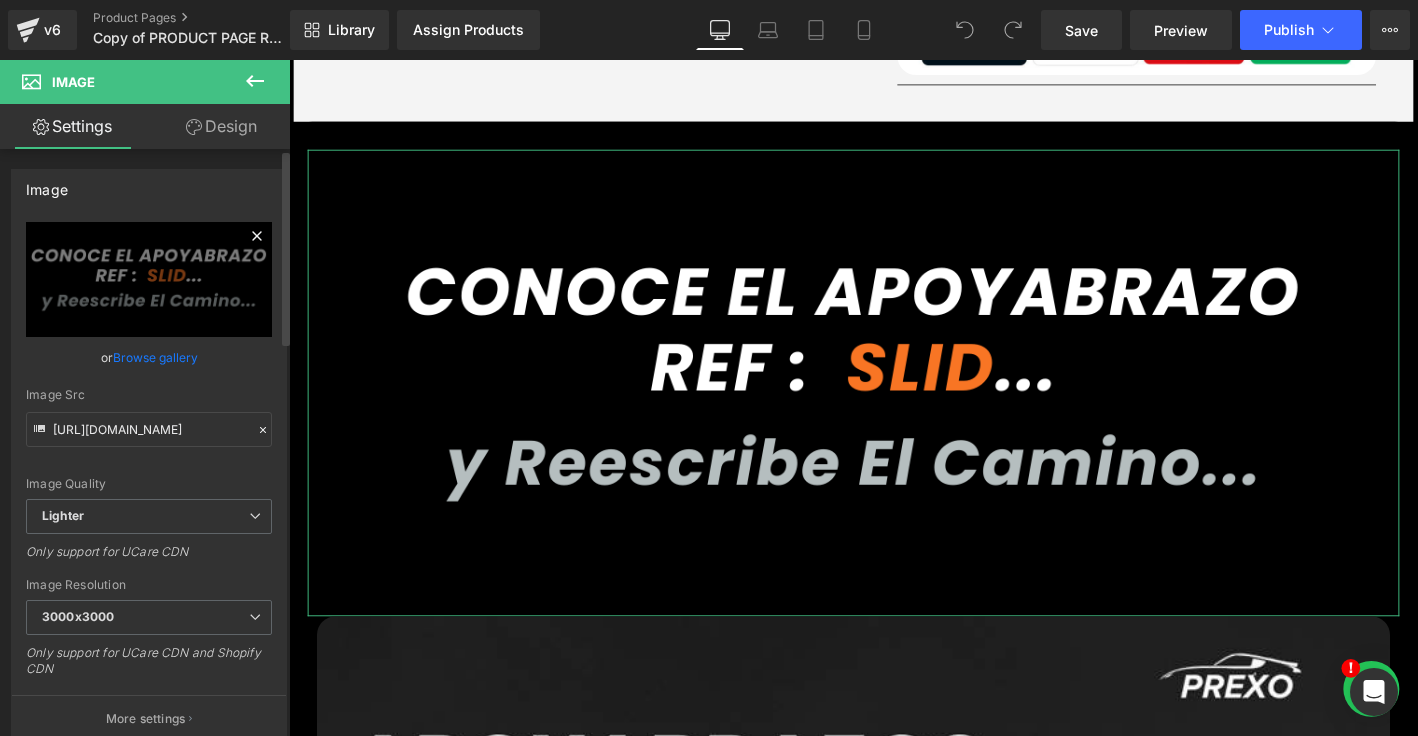 click 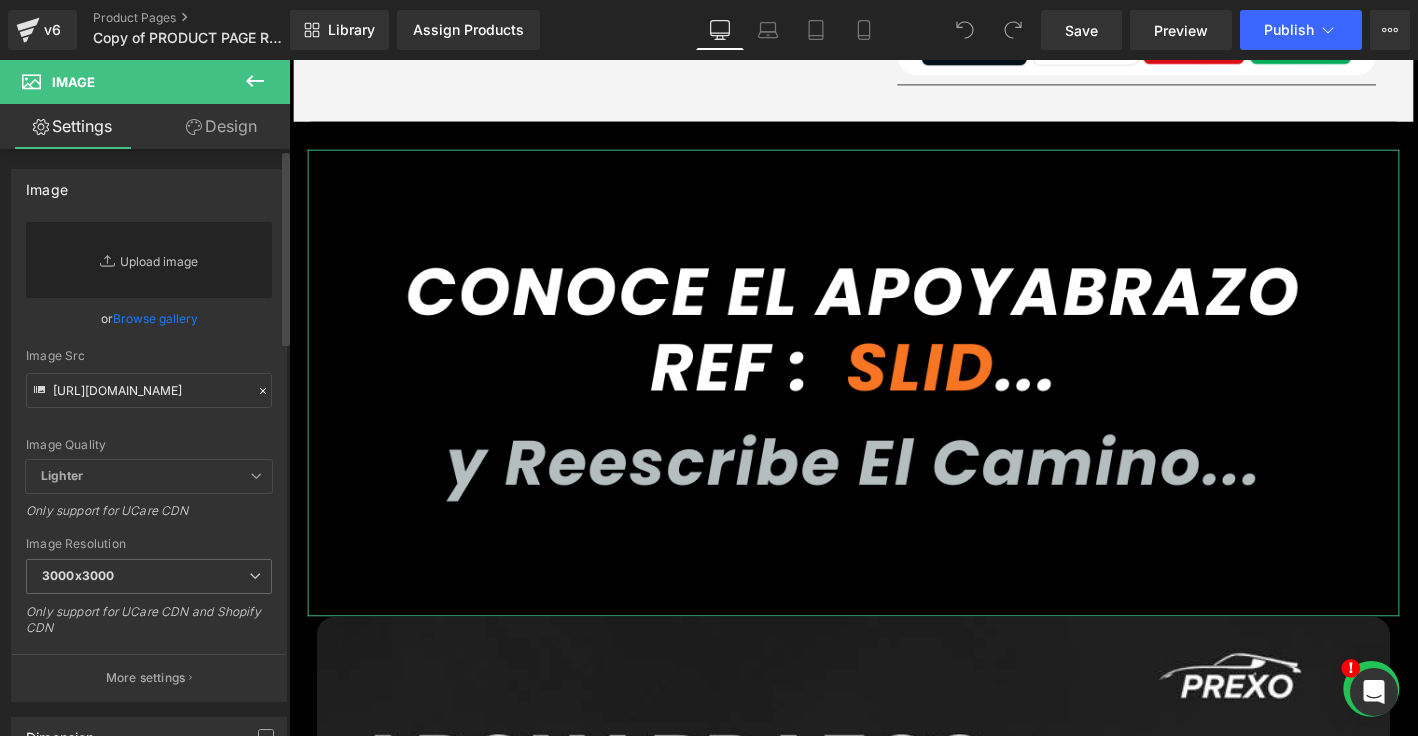 type 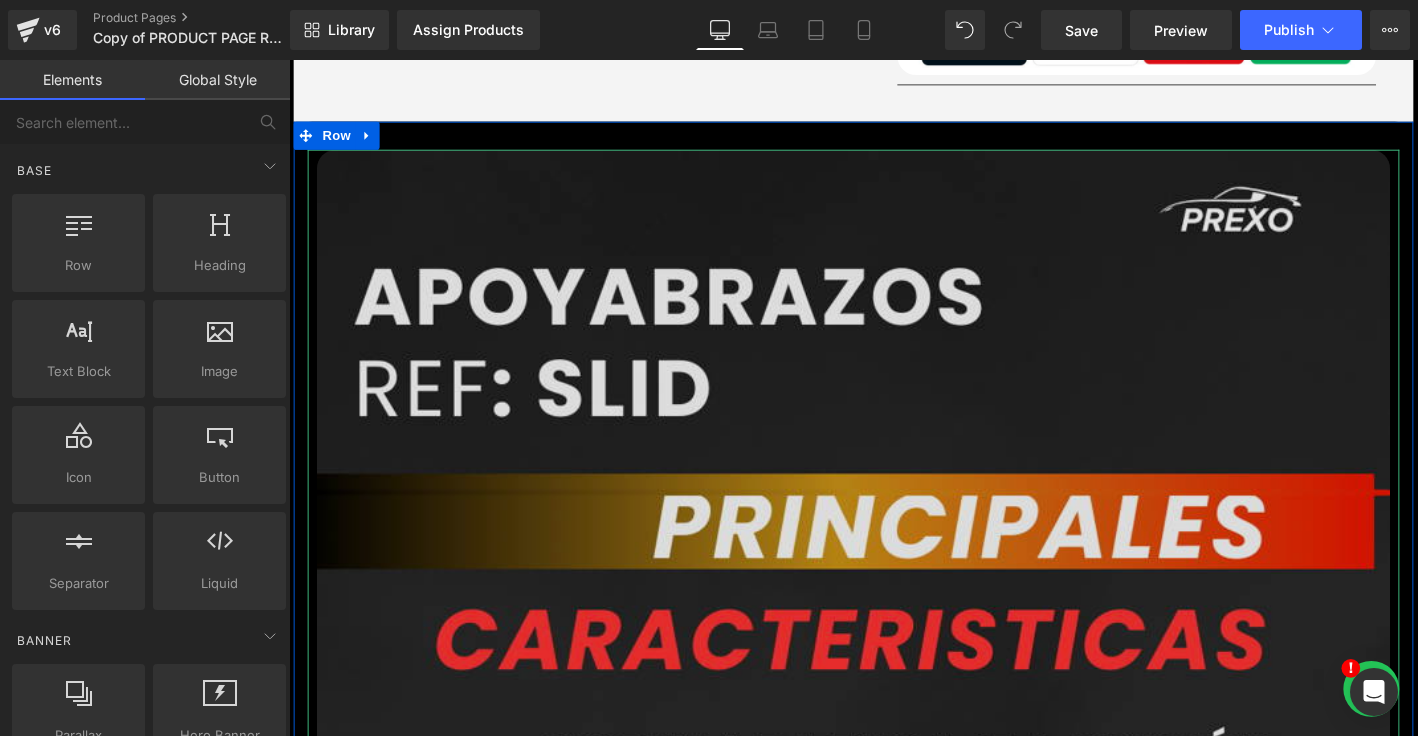 click at bounding box center (894, 2285) 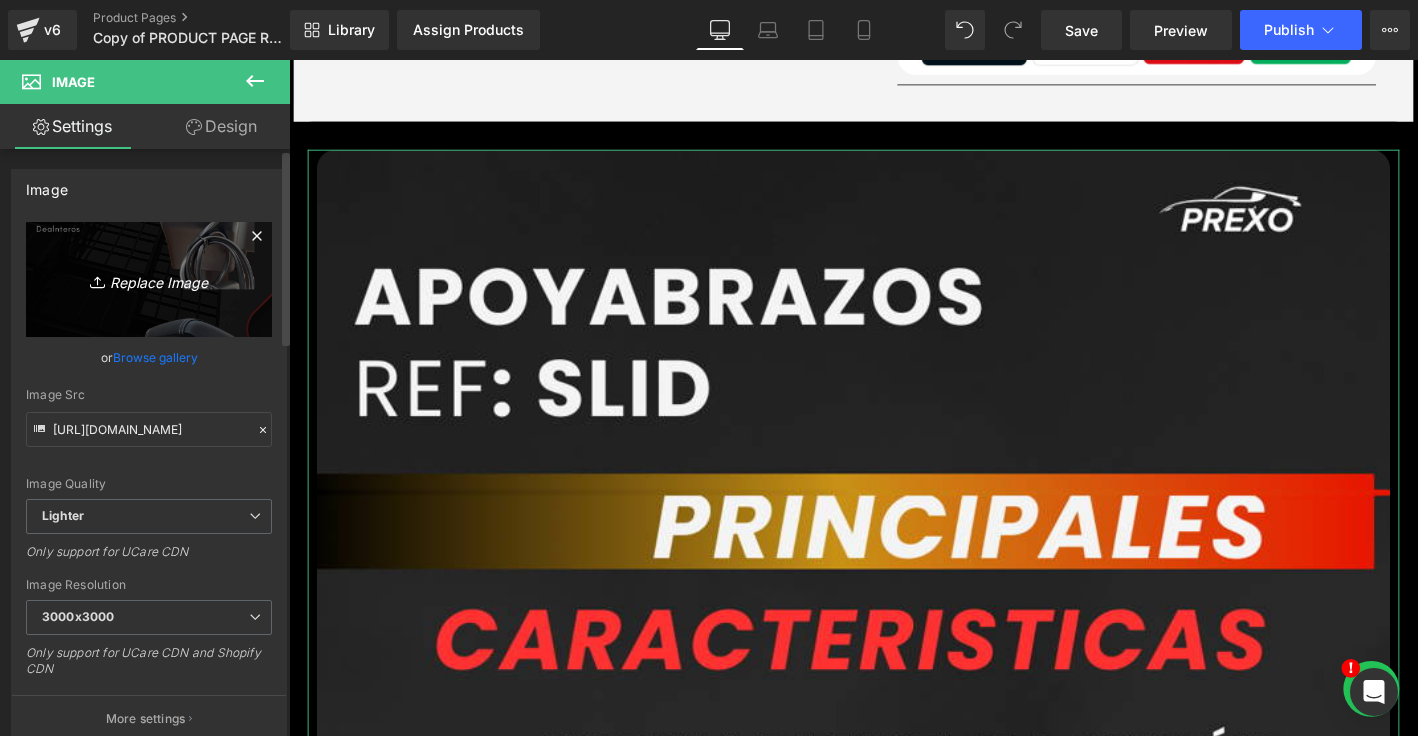 click on "Replace Image" at bounding box center (149, 279) 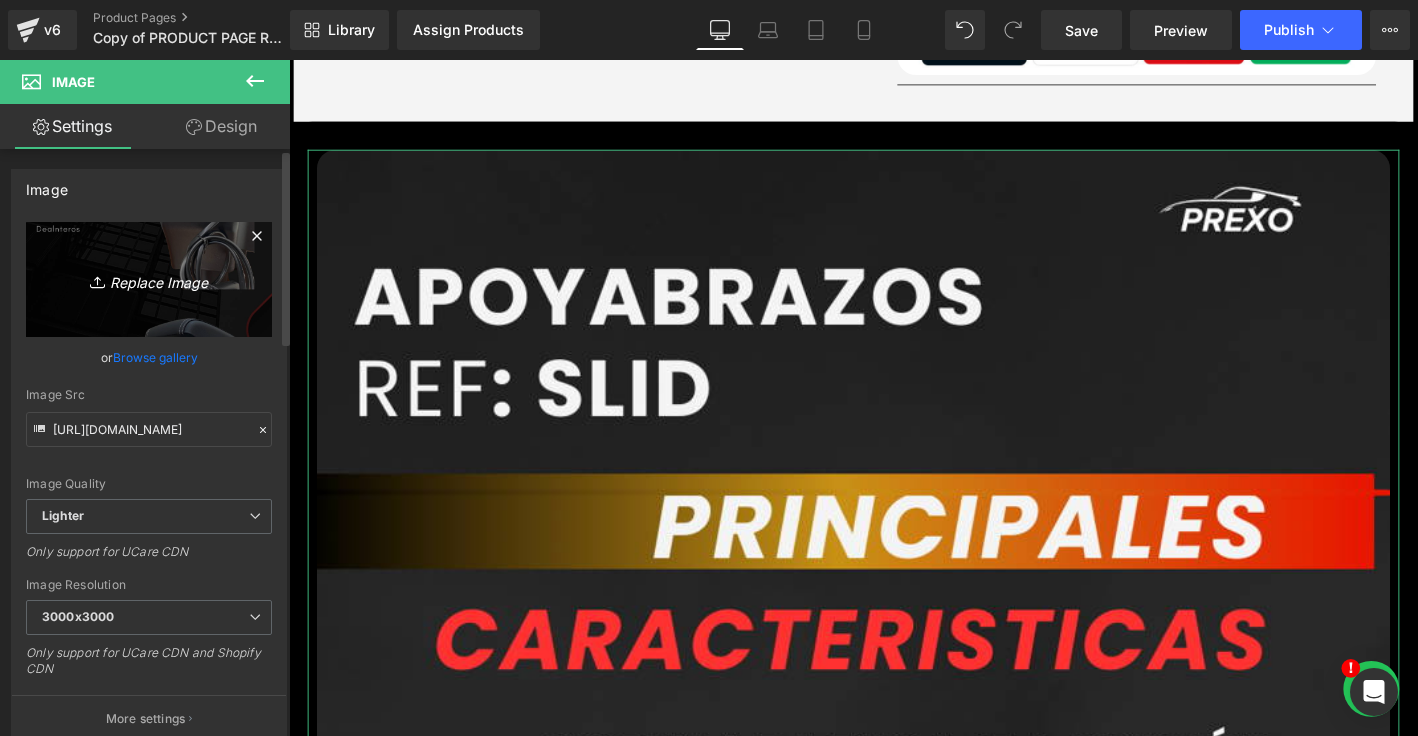 type on "C:\fakepath\sientes que tu (1080 x 4000 px) (15).png" 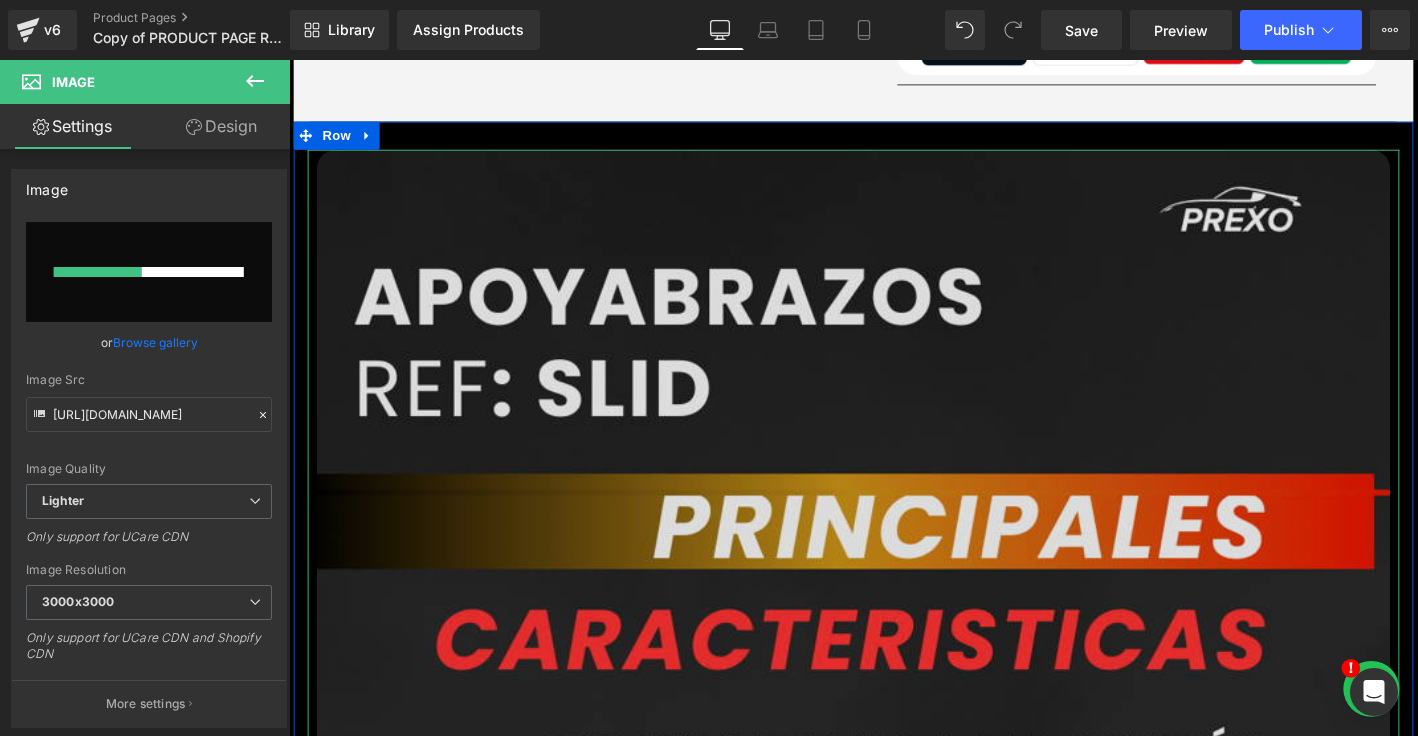 type 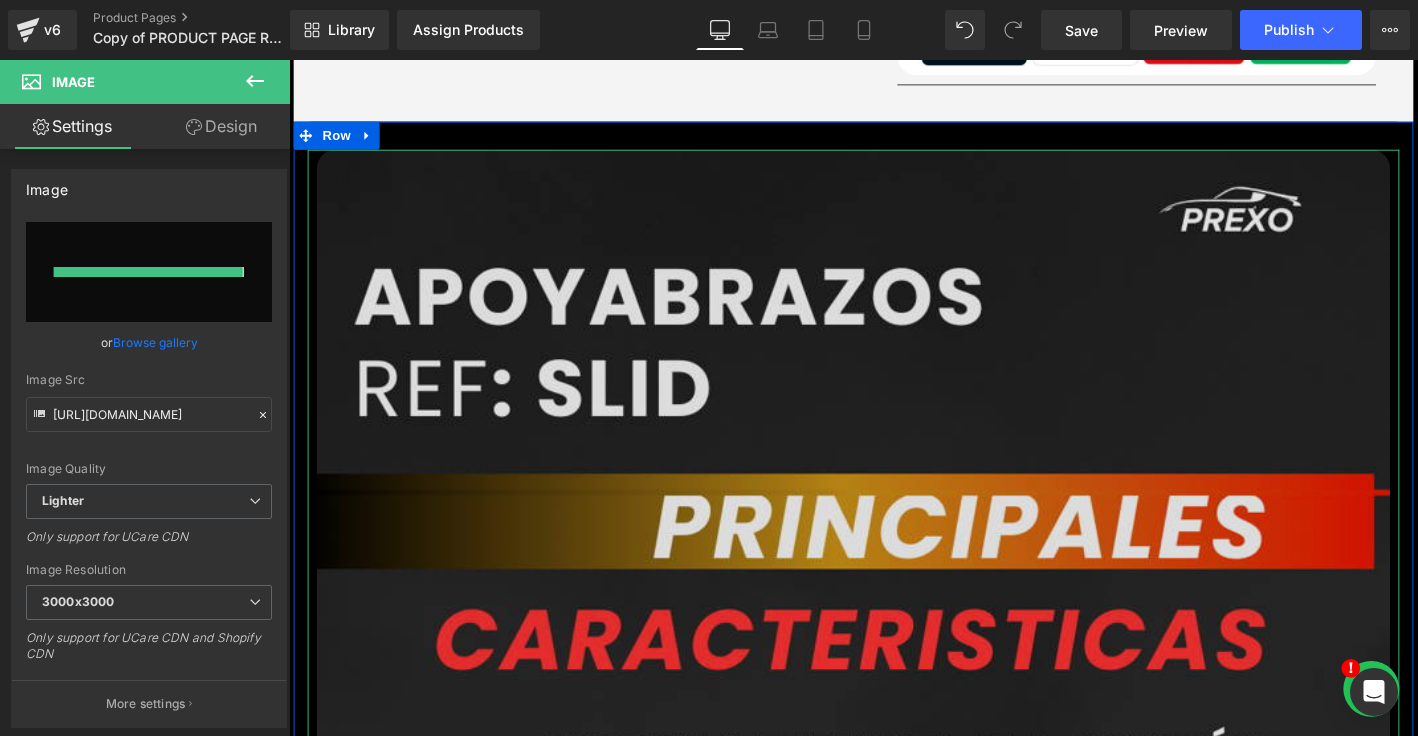 type on "[URL][DOMAIN_NAME]" 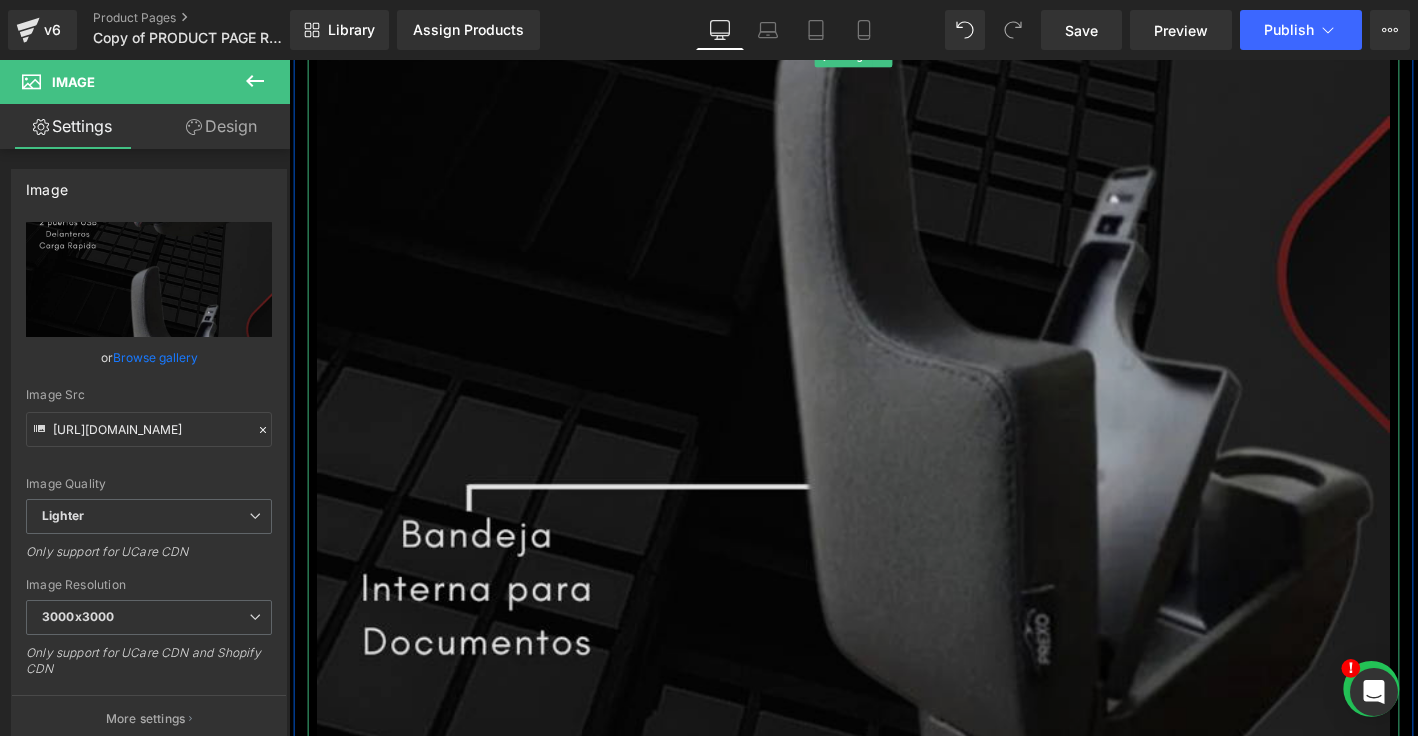scroll, scrollTop: 4403, scrollLeft: 0, axis: vertical 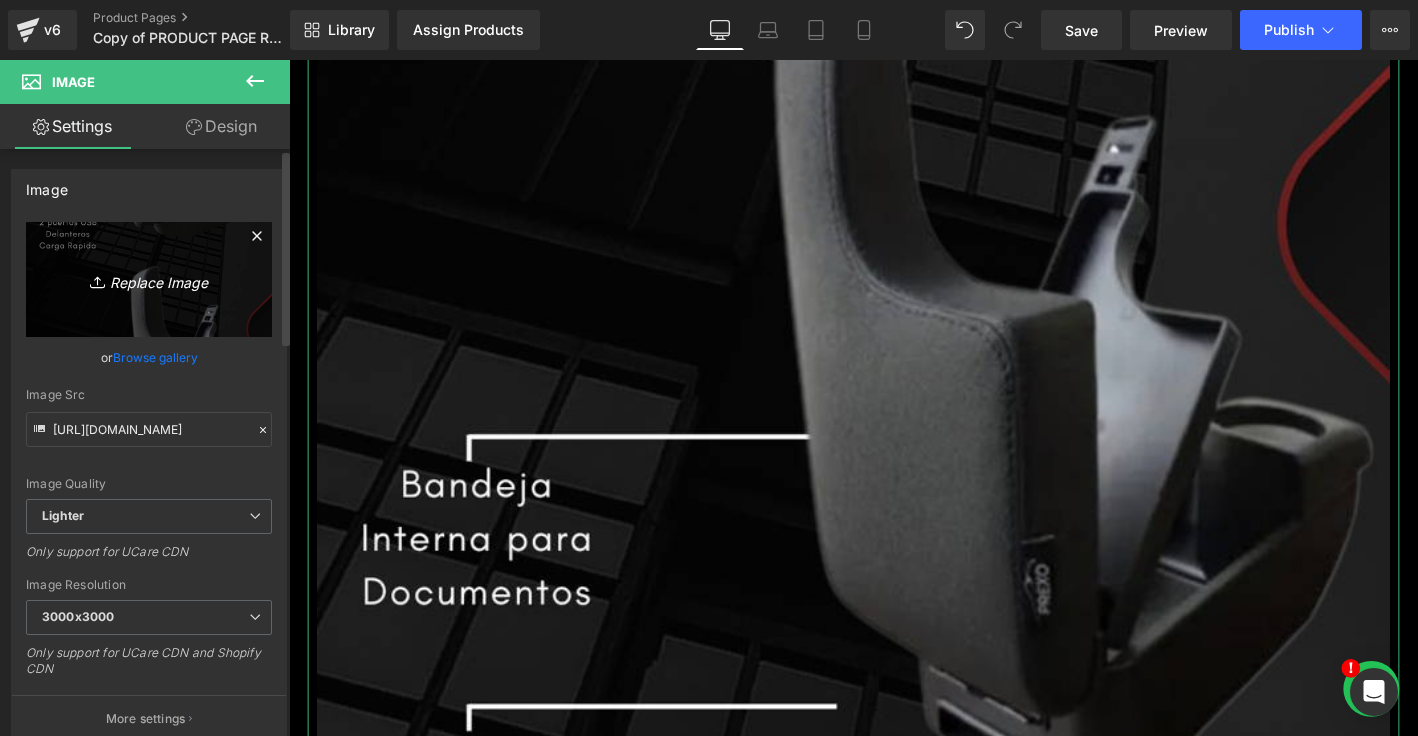 click on "Replace Image" at bounding box center [149, 279] 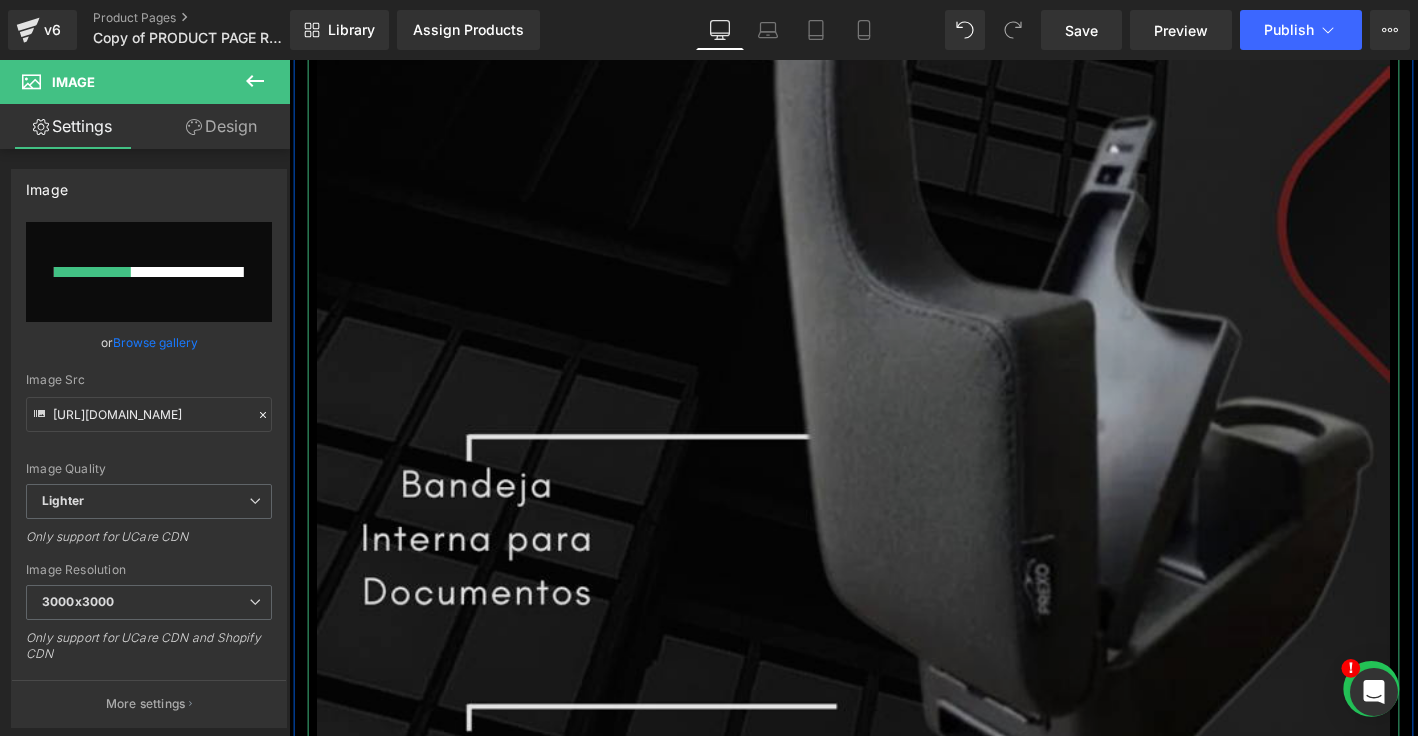type 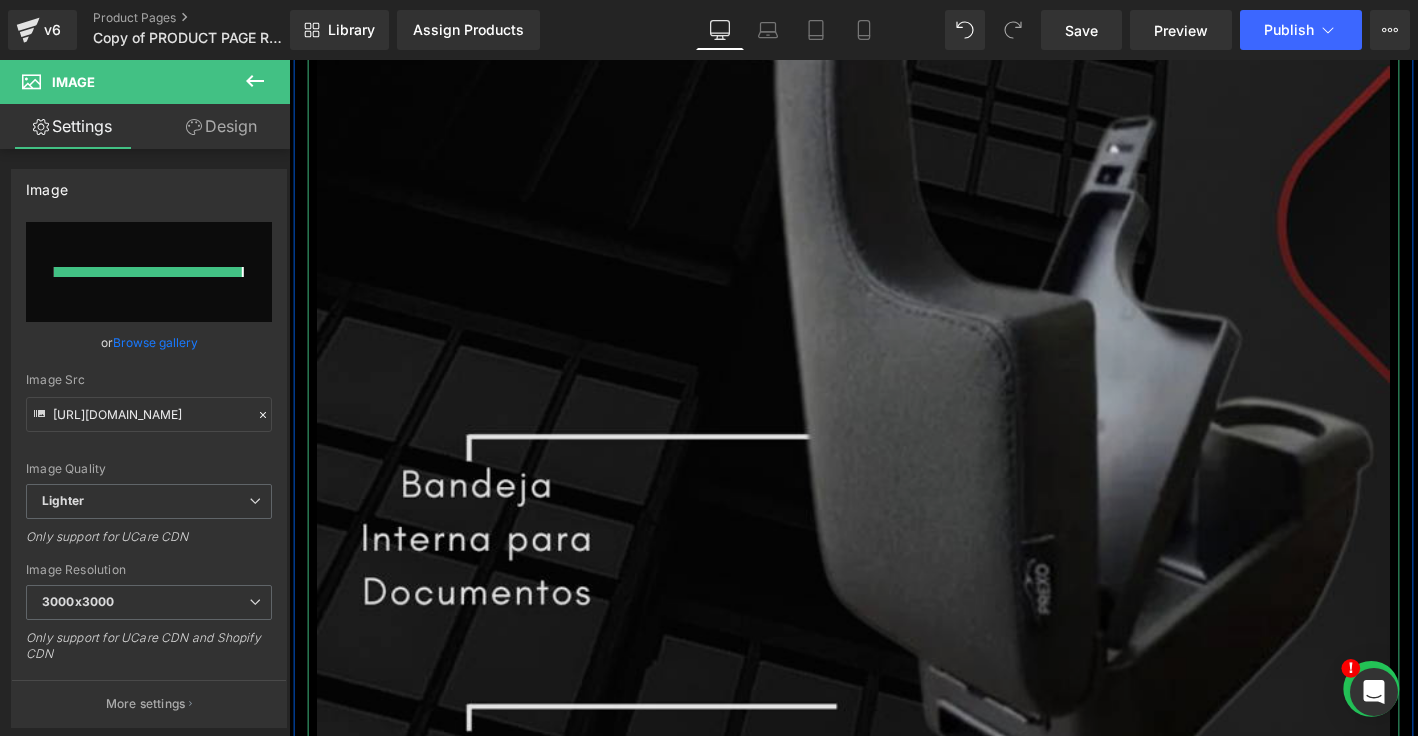 type on "[URL][DOMAIN_NAME]" 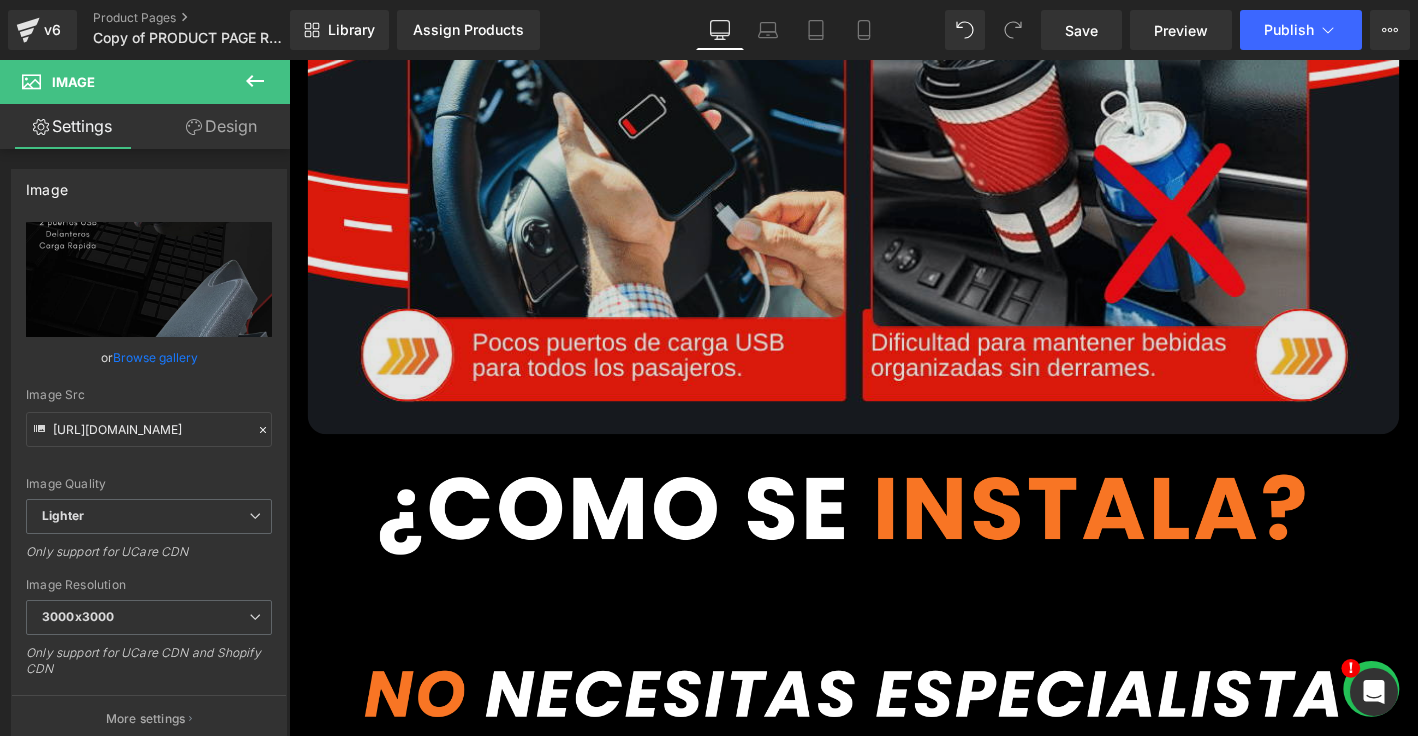 scroll, scrollTop: 6879, scrollLeft: 0, axis: vertical 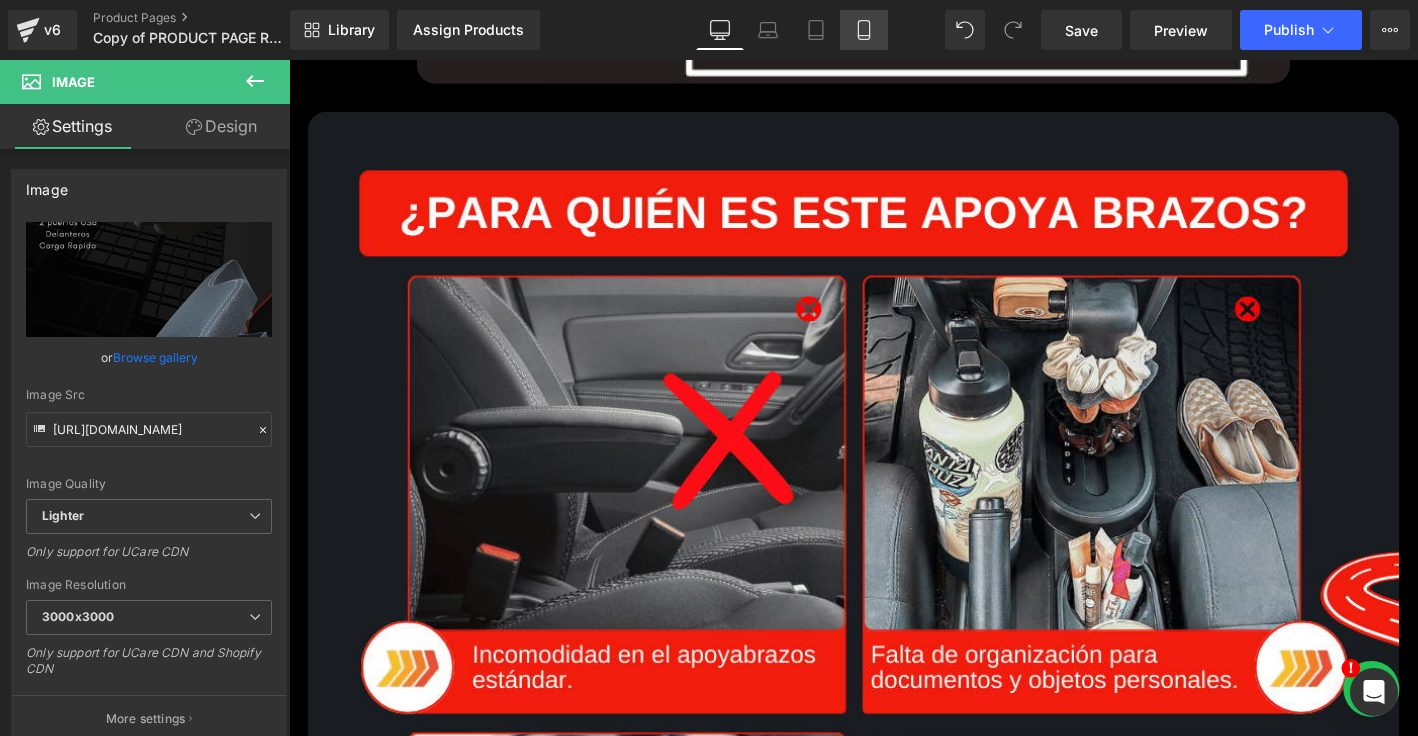 click 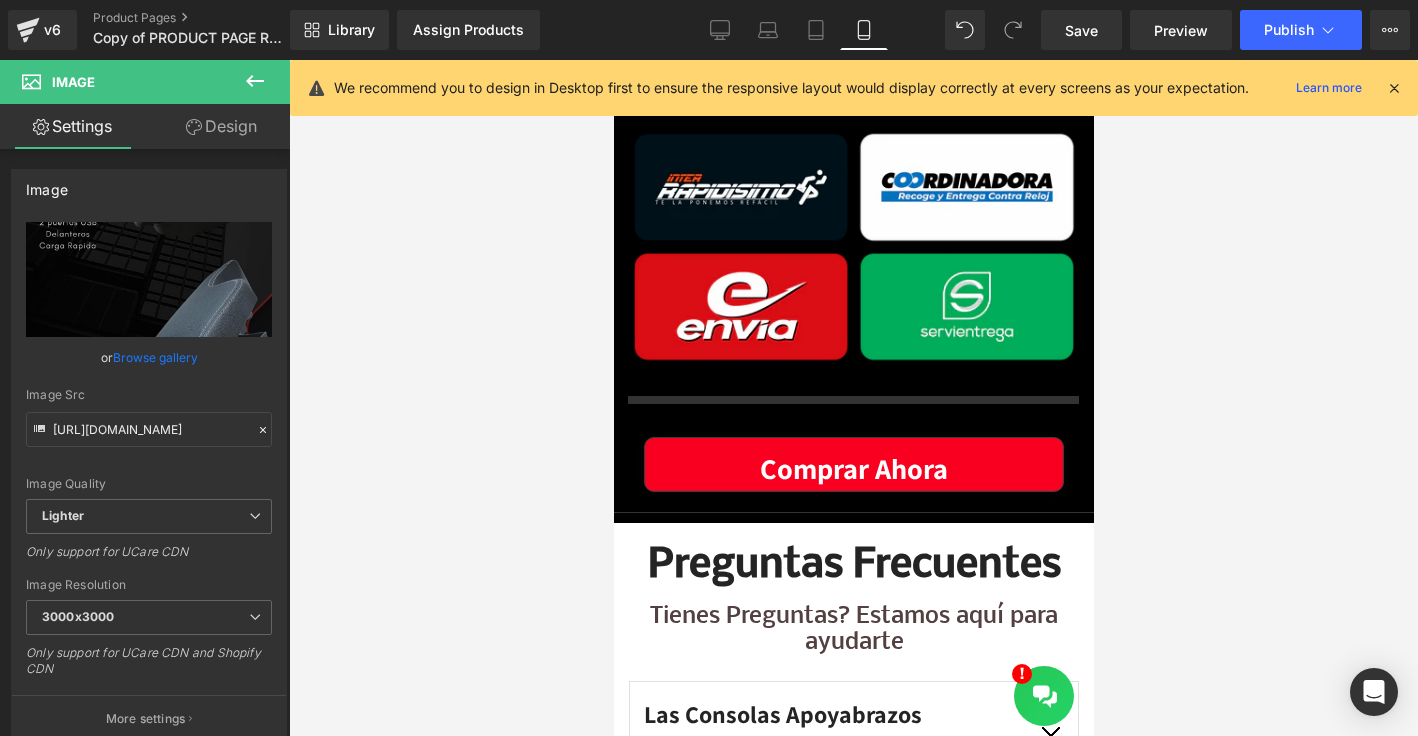 type on "auto" 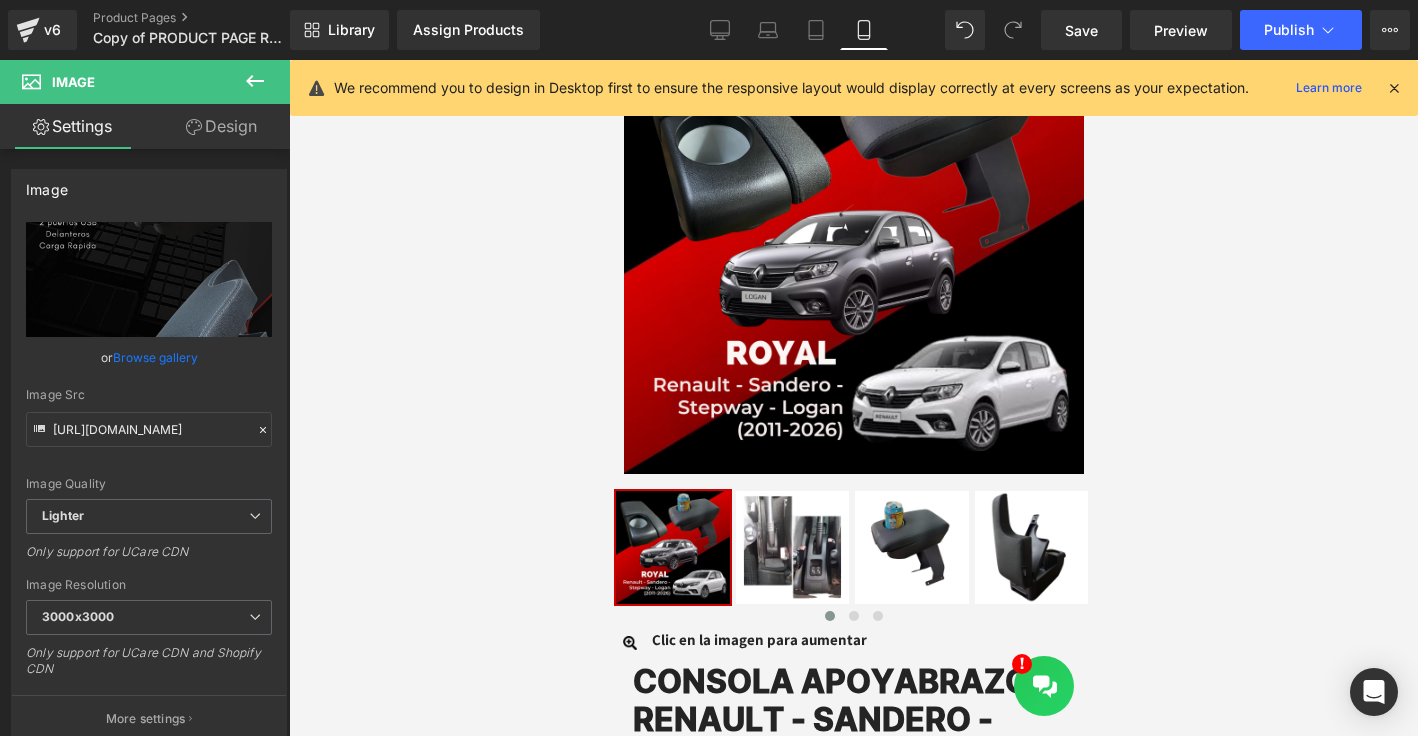 scroll, scrollTop: 0, scrollLeft: 0, axis: both 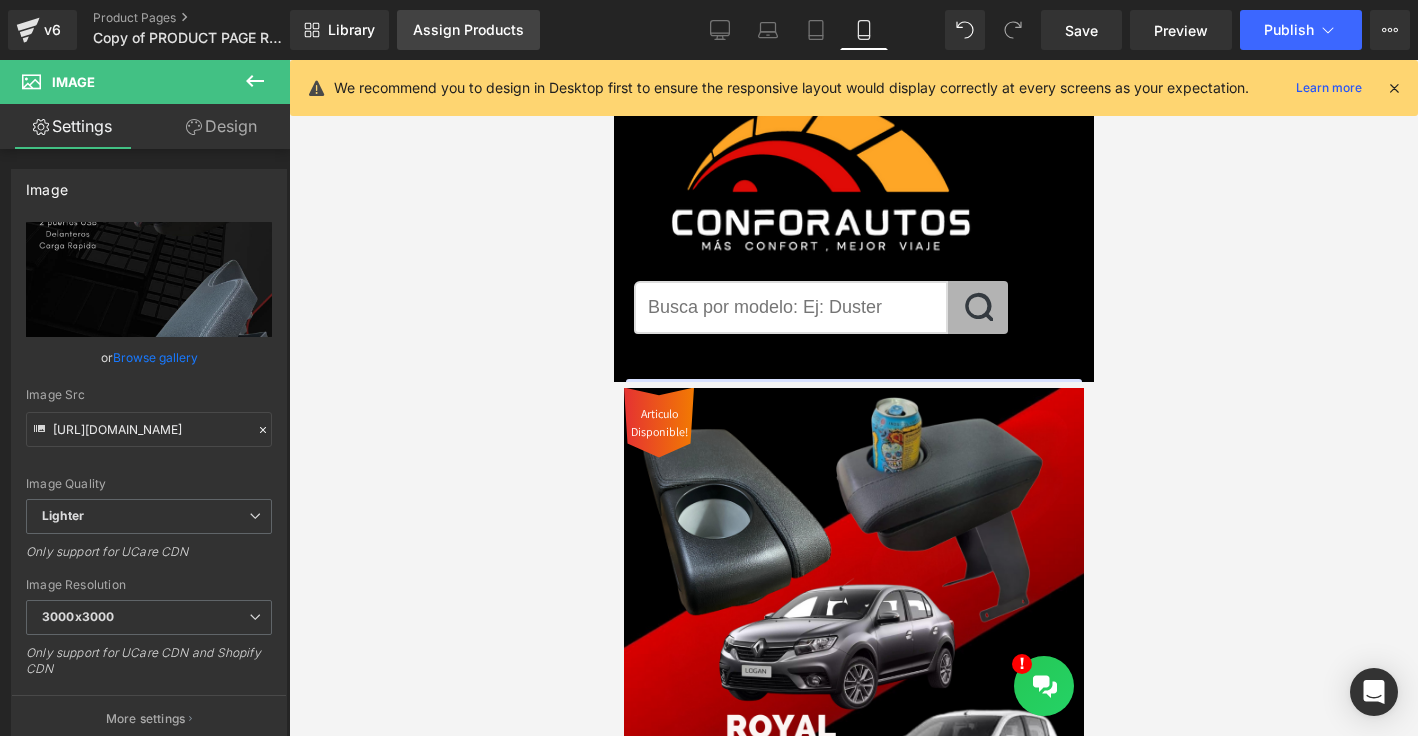 click on "Assign Products" at bounding box center [468, 30] 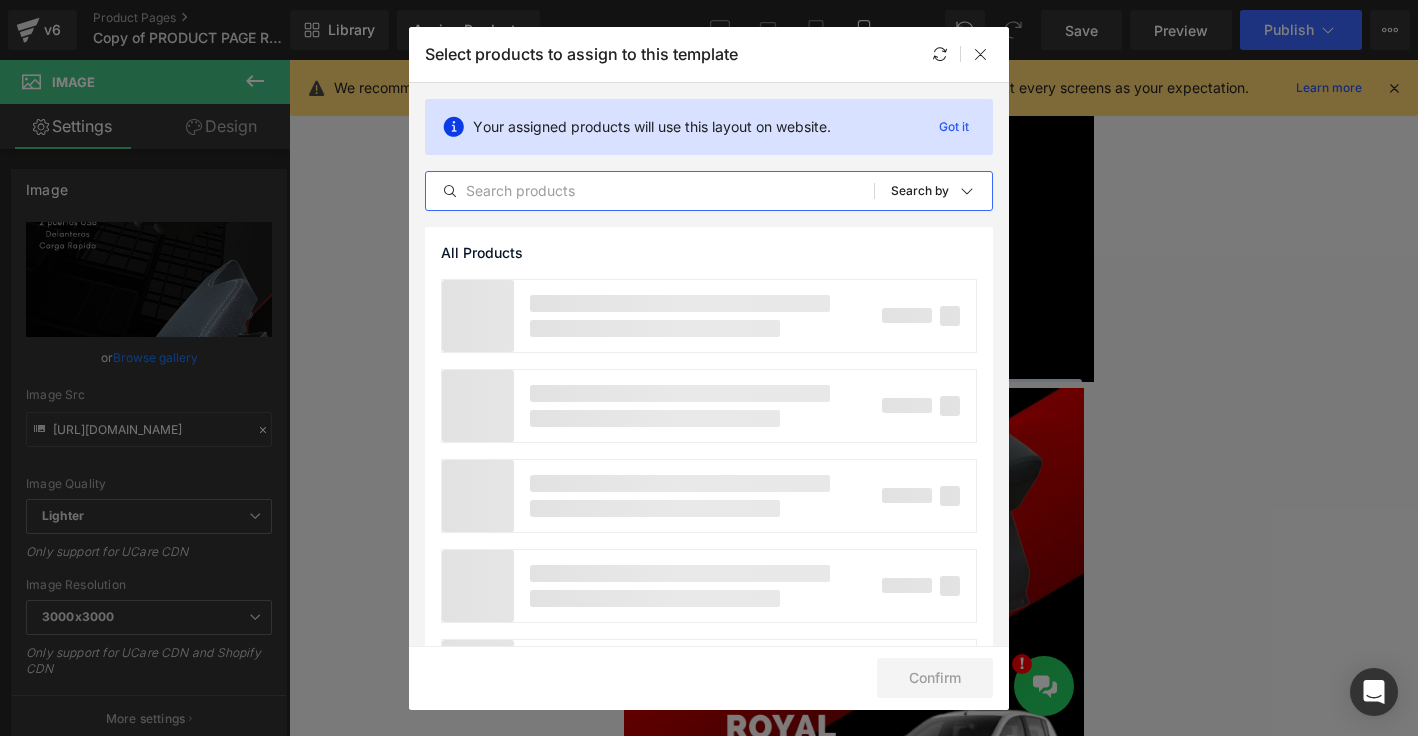 click at bounding box center [650, 191] 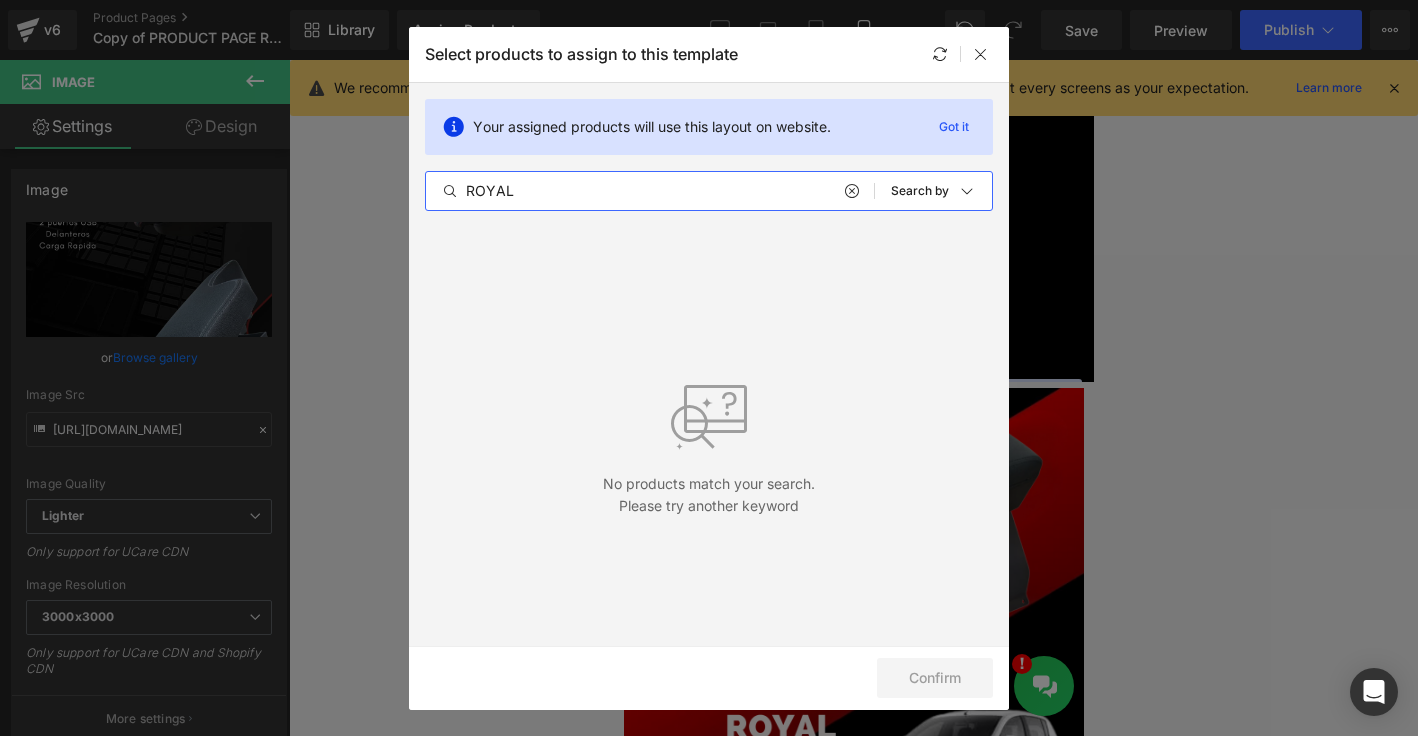drag, startPoint x: 531, startPoint y: 189, endPoint x: 406, endPoint y: 191, distance: 125.016 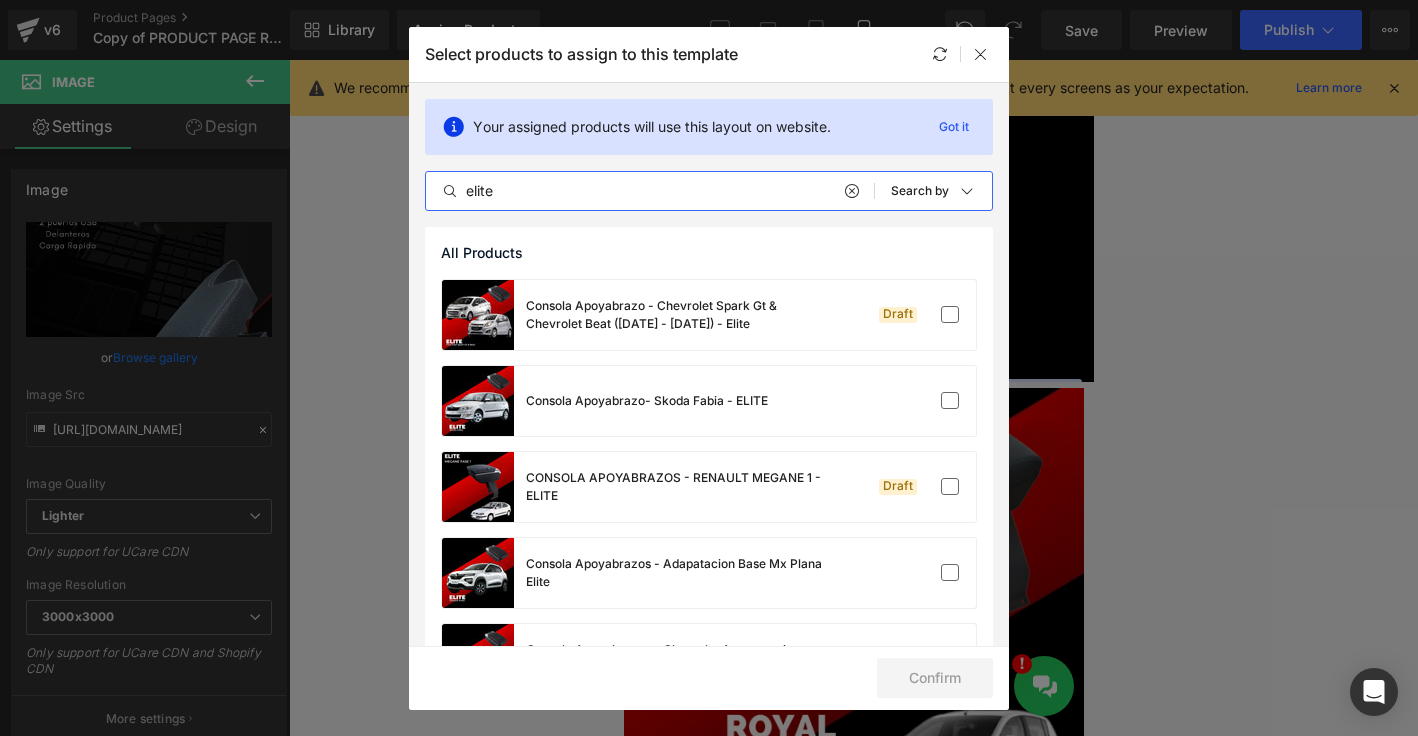 drag, startPoint x: 518, startPoint y: 192, endPoint x: 458, endPoint y: 191, distance: 60.00833 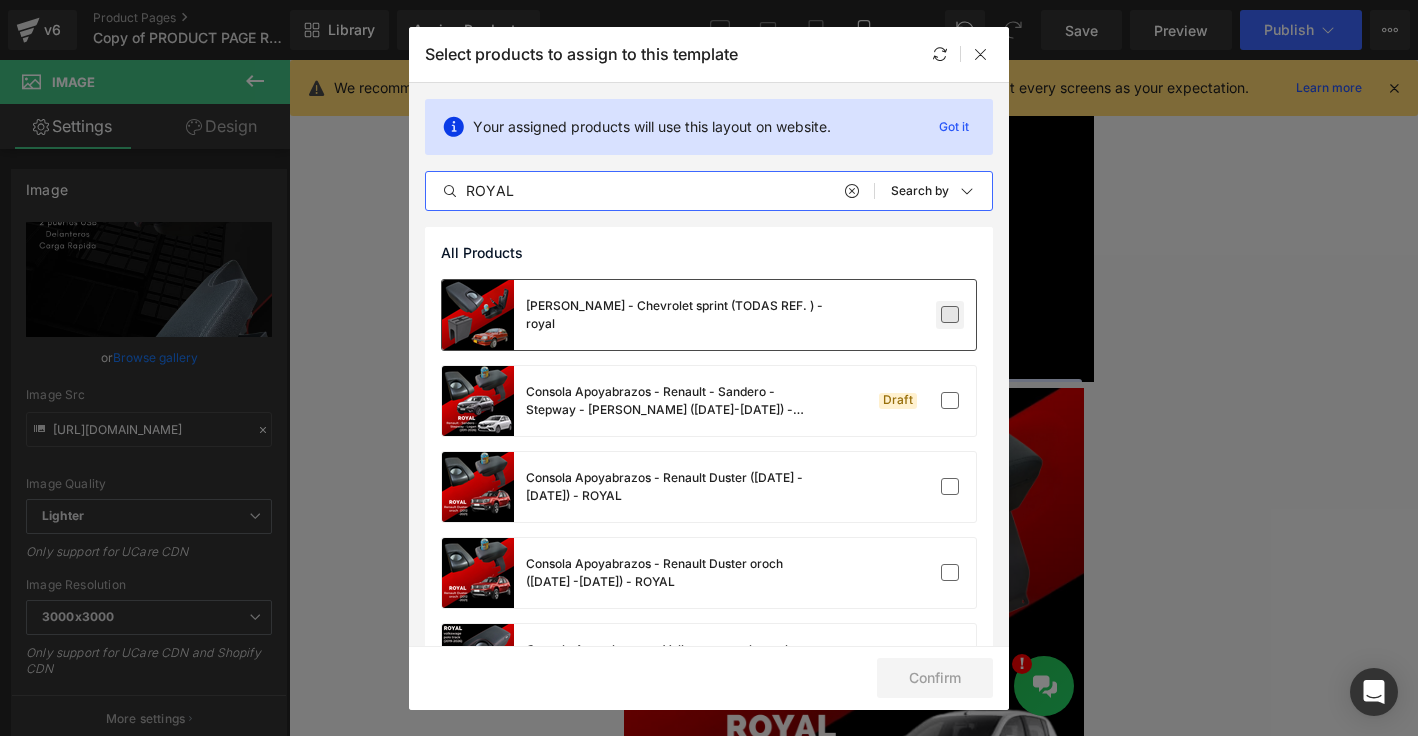type on "ROYAL" 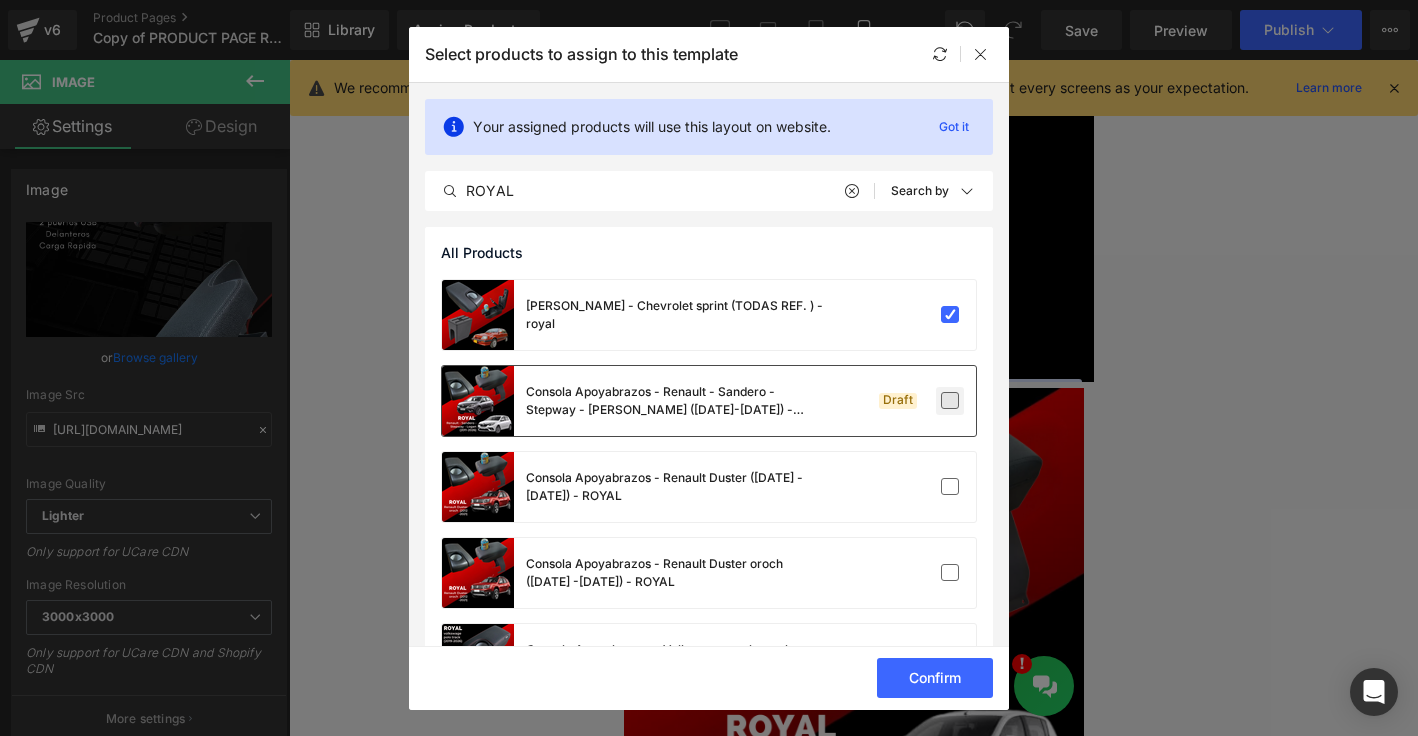 click at bounding box center (950, 401) 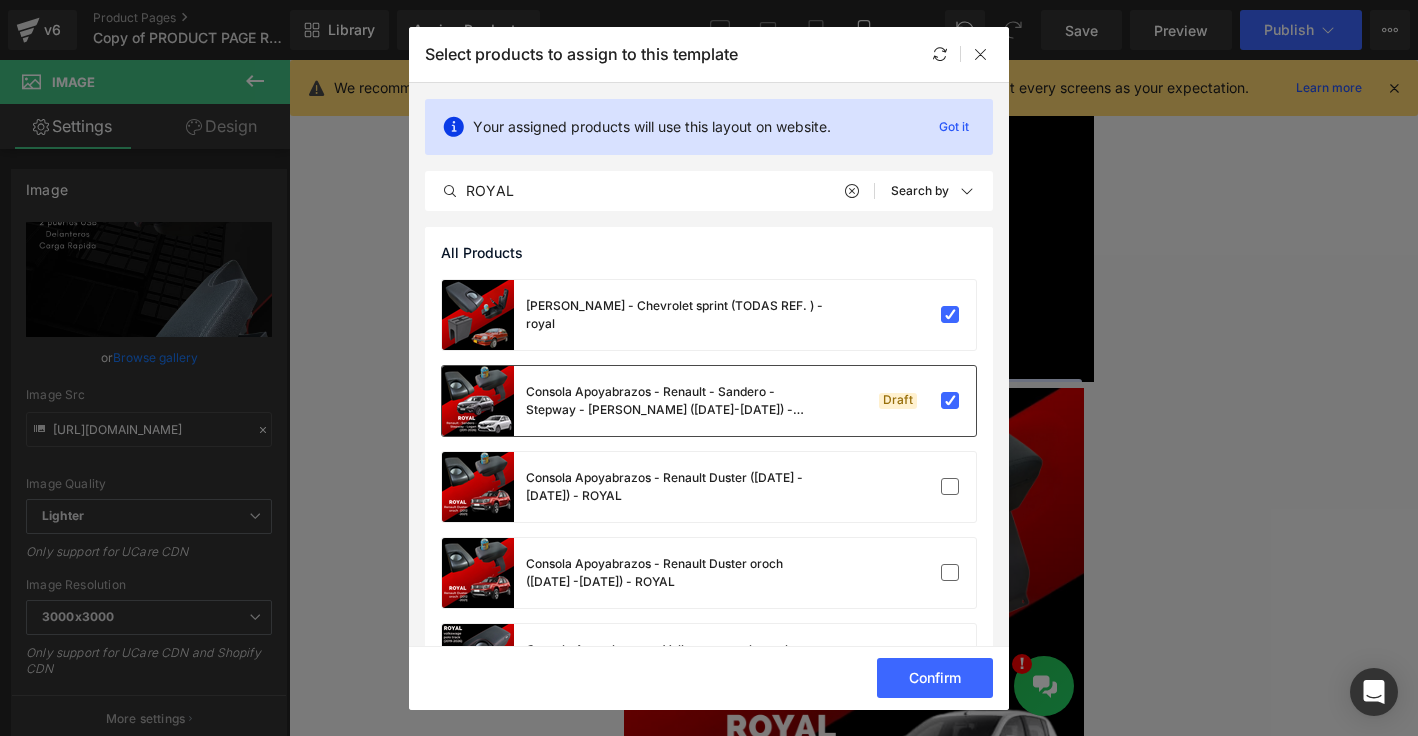 scroll, scrollTop: 25, scrollLeft: 0, axis: vertical 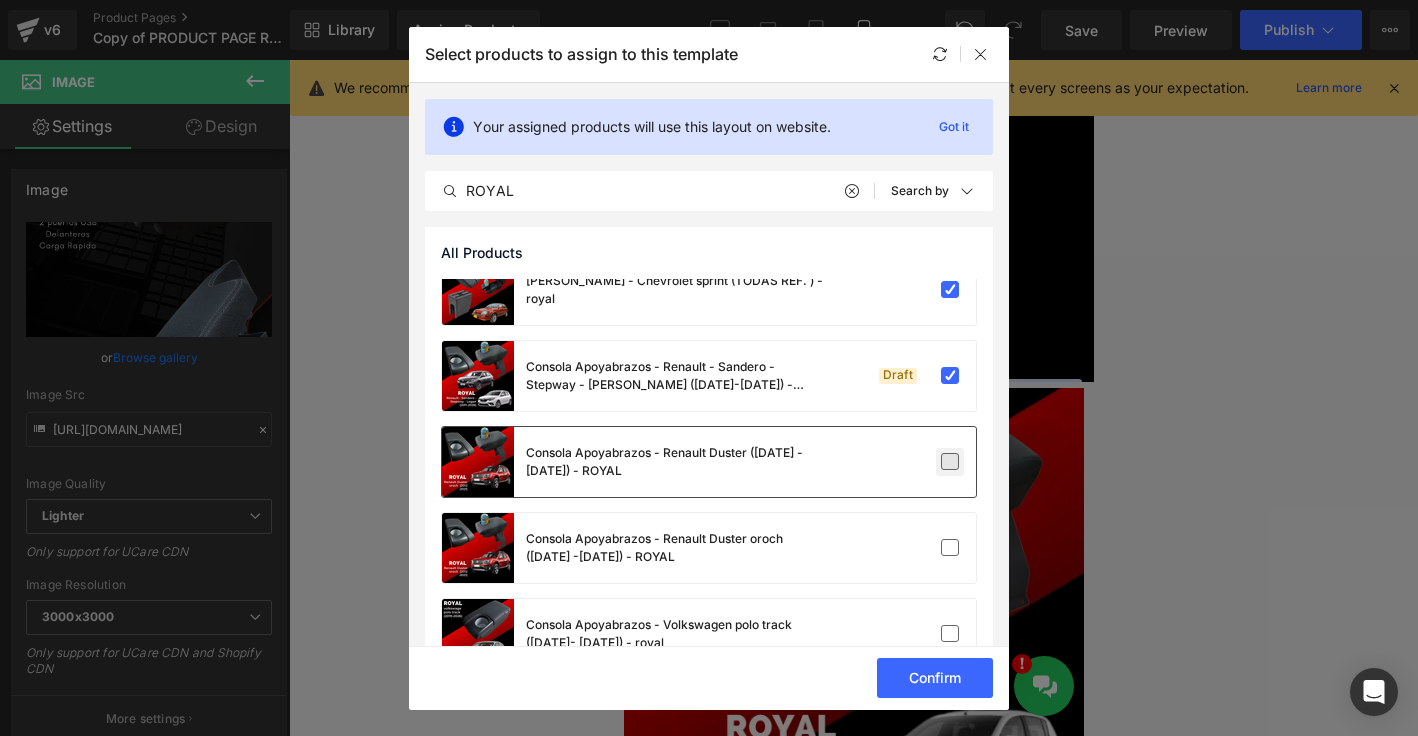 click at bounding box center (950, 462) 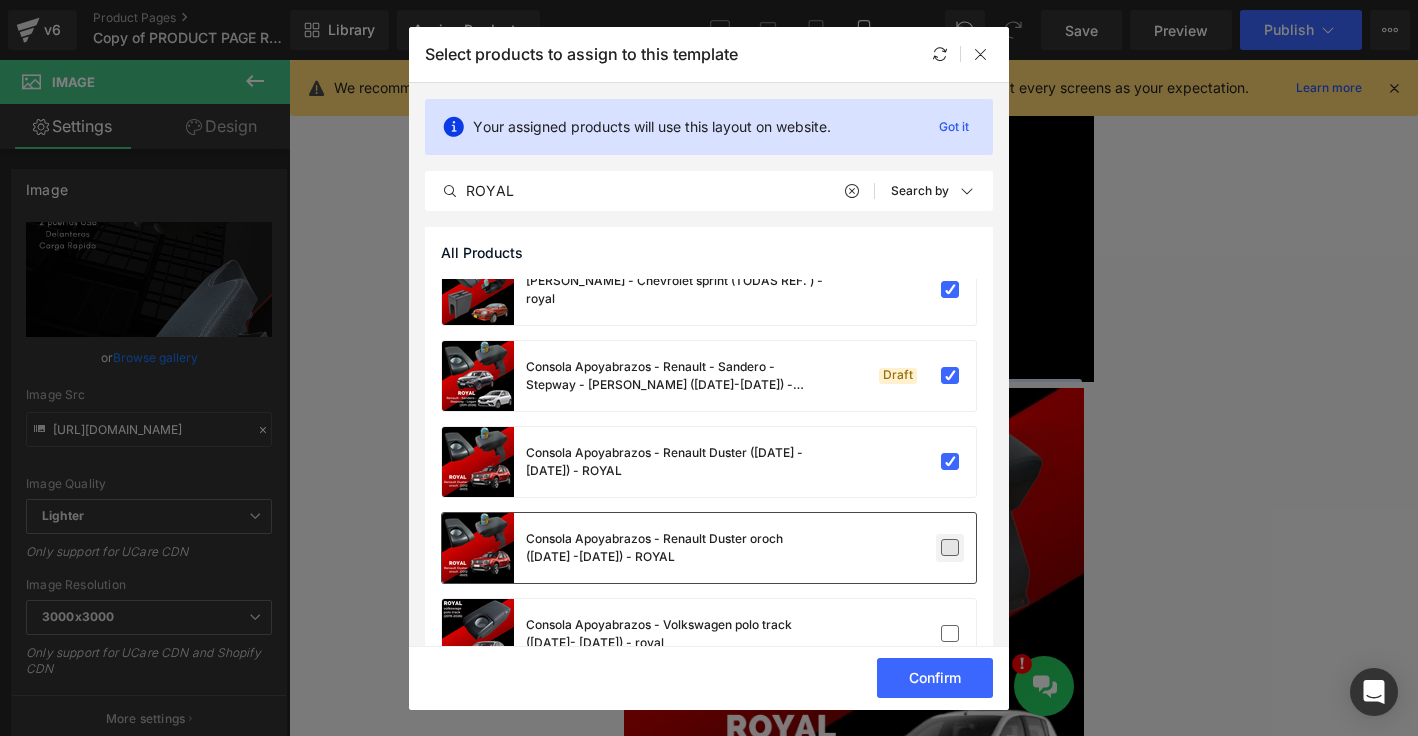 click at bounding box center [950, 548] 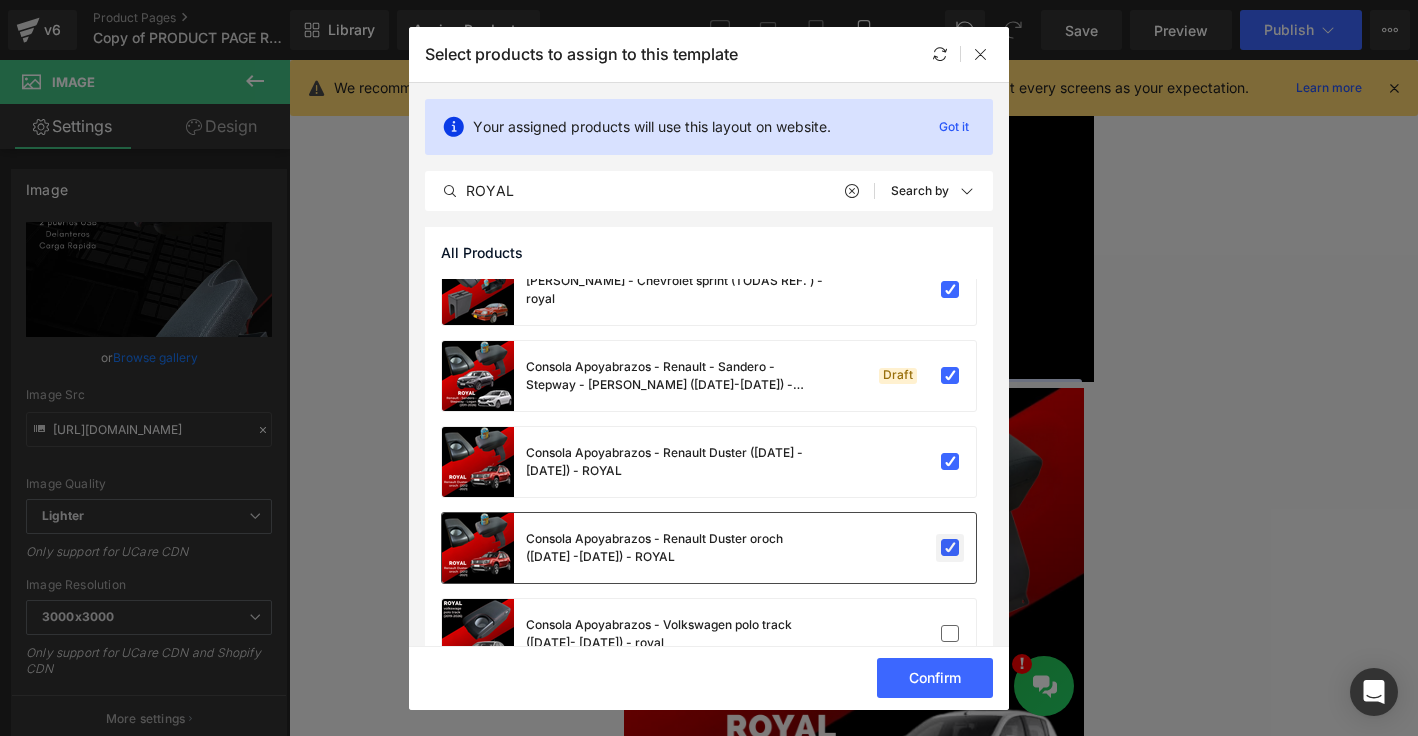 scroll, scrollTop: 77, scrollLeft: 0, axis: vertical 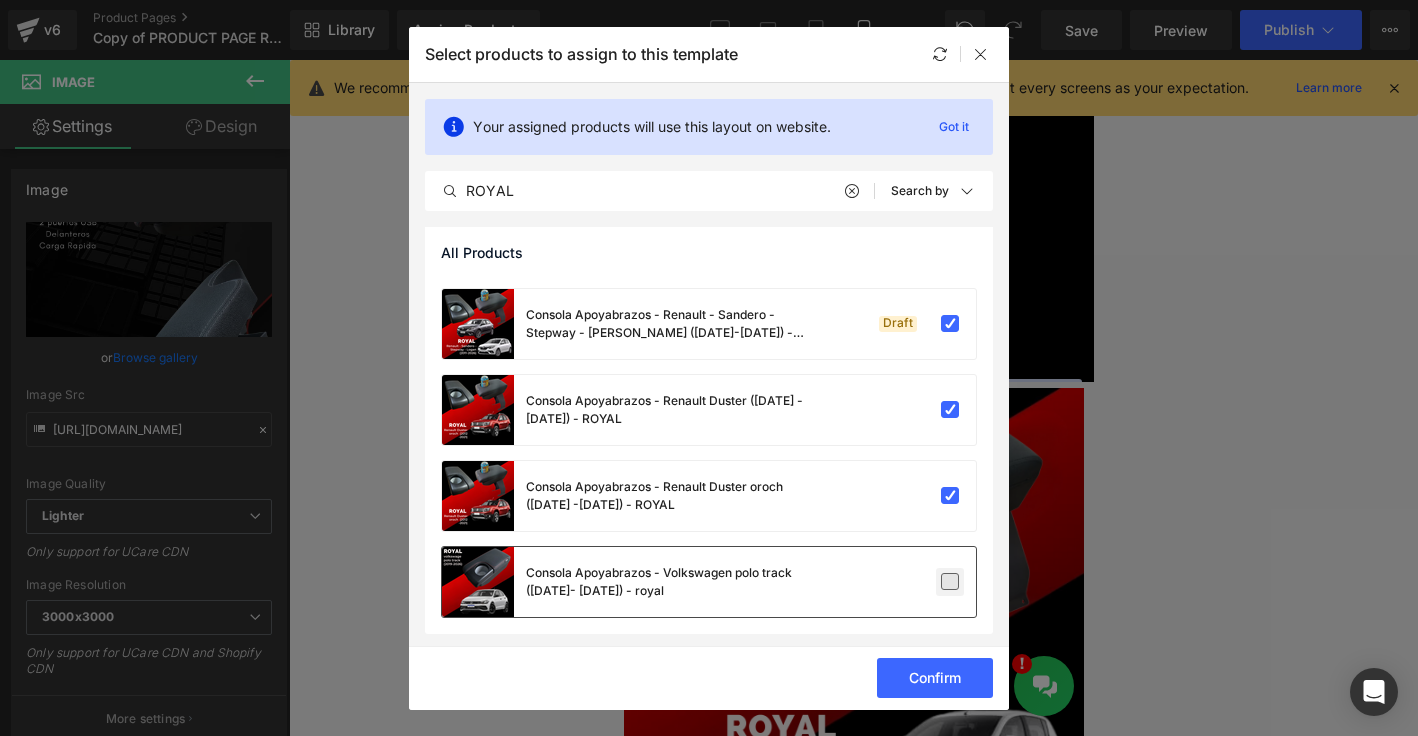click at bounding box center (950, 582) 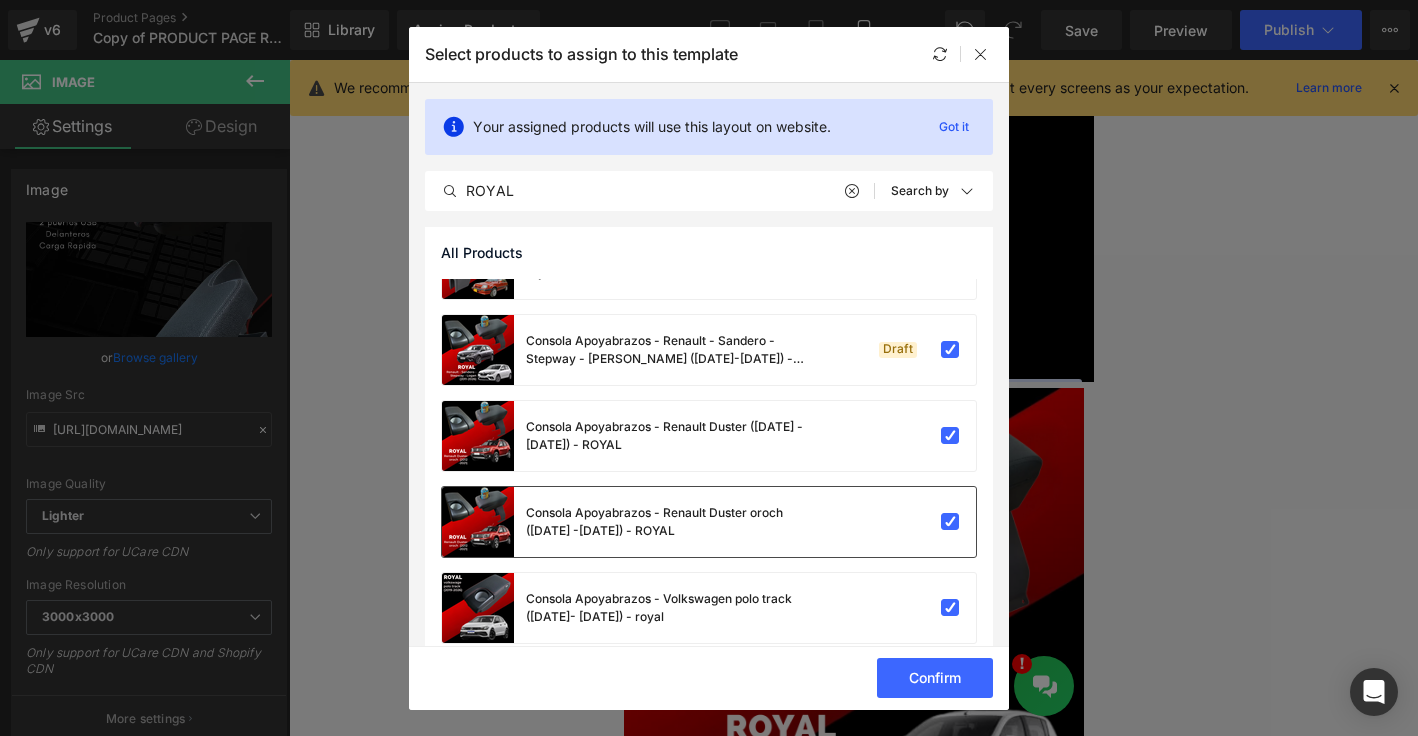 scroll, scrollTop: 77, scrollLeft: 0, axis: vertical 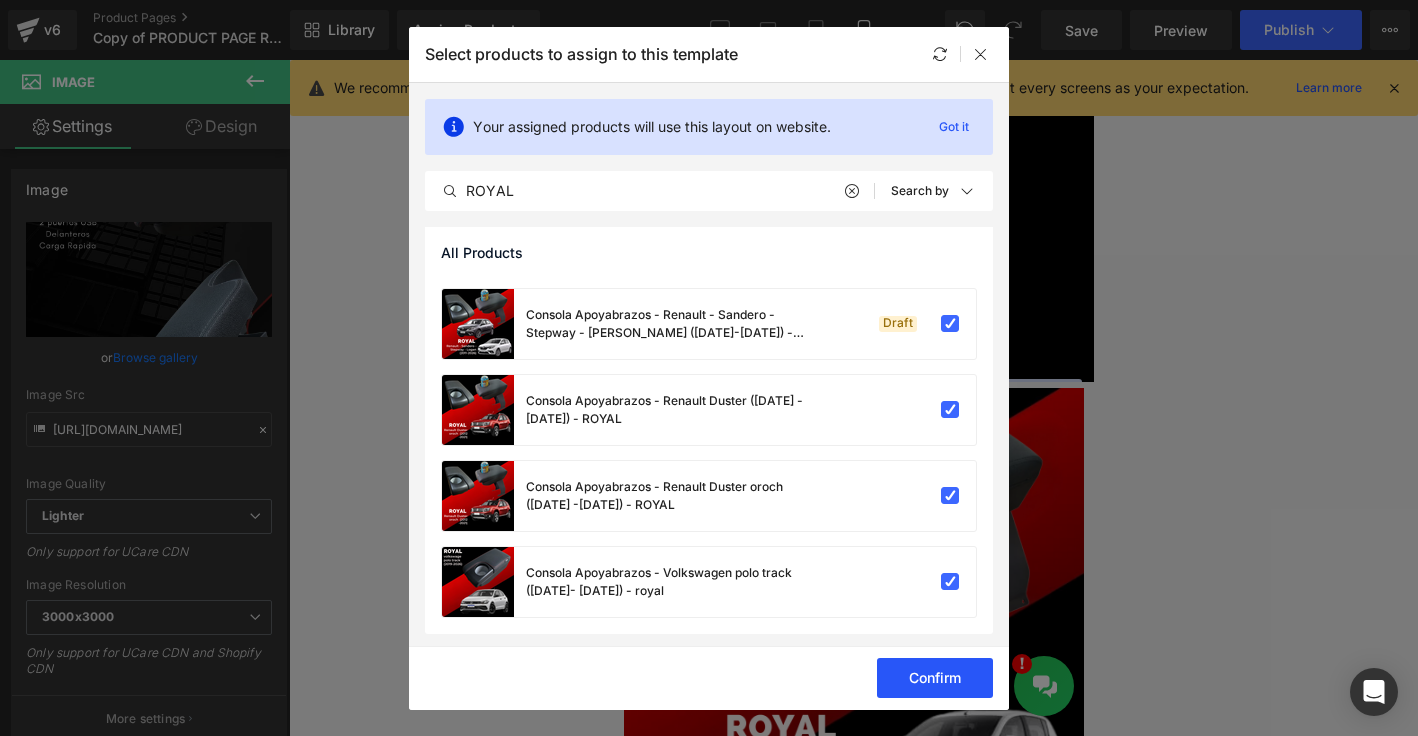 click on "Confirm" at bounding box center [935, 678] 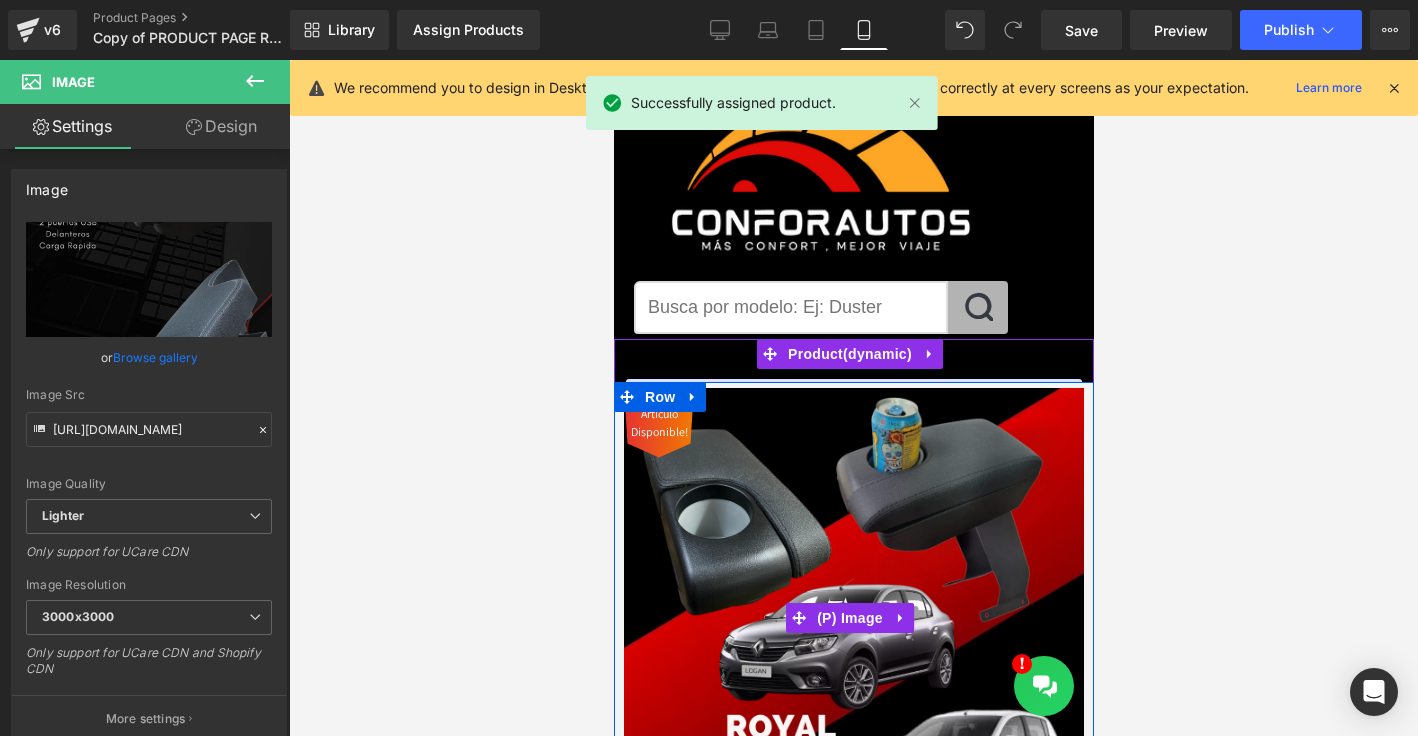 scroll, scrollTop: 284, scrollLeft: 0, axis: vertical 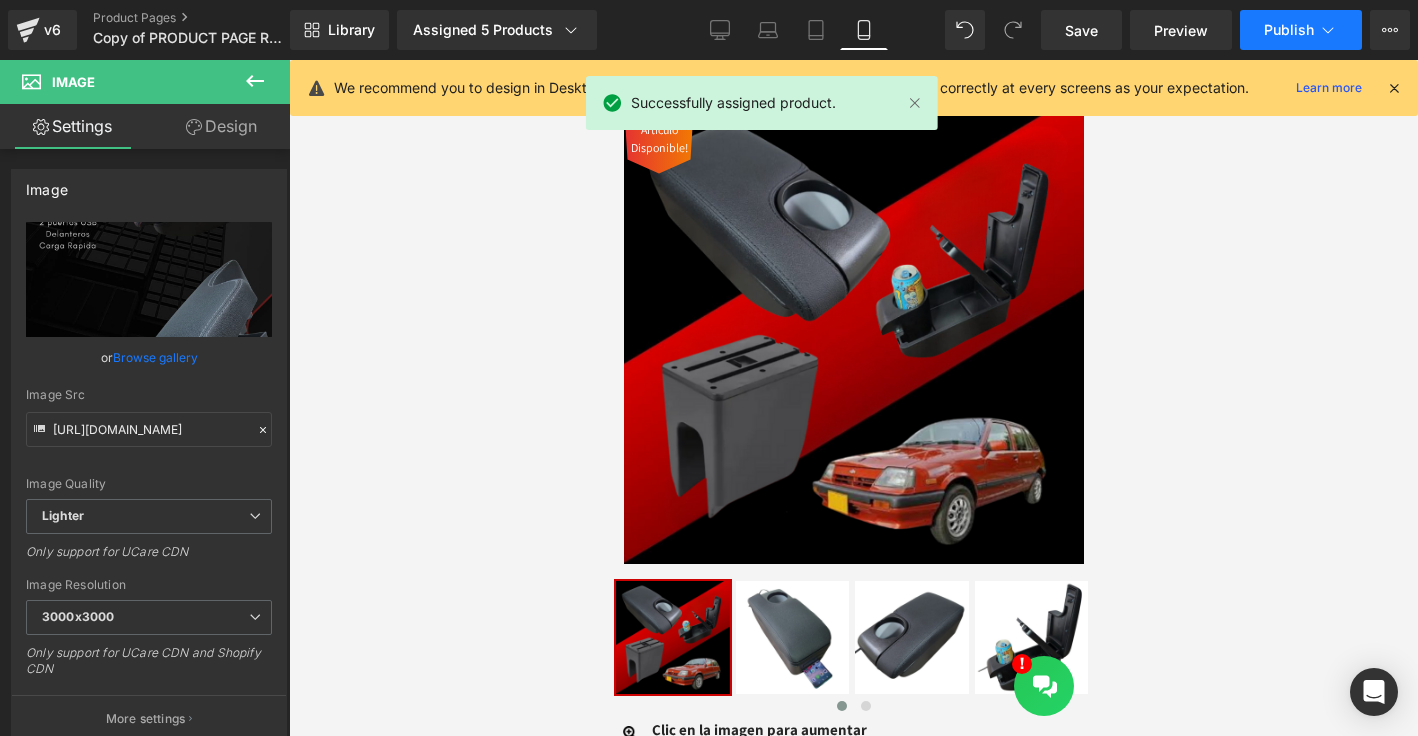 click on "Publish" at bounding box center [1289, 30] 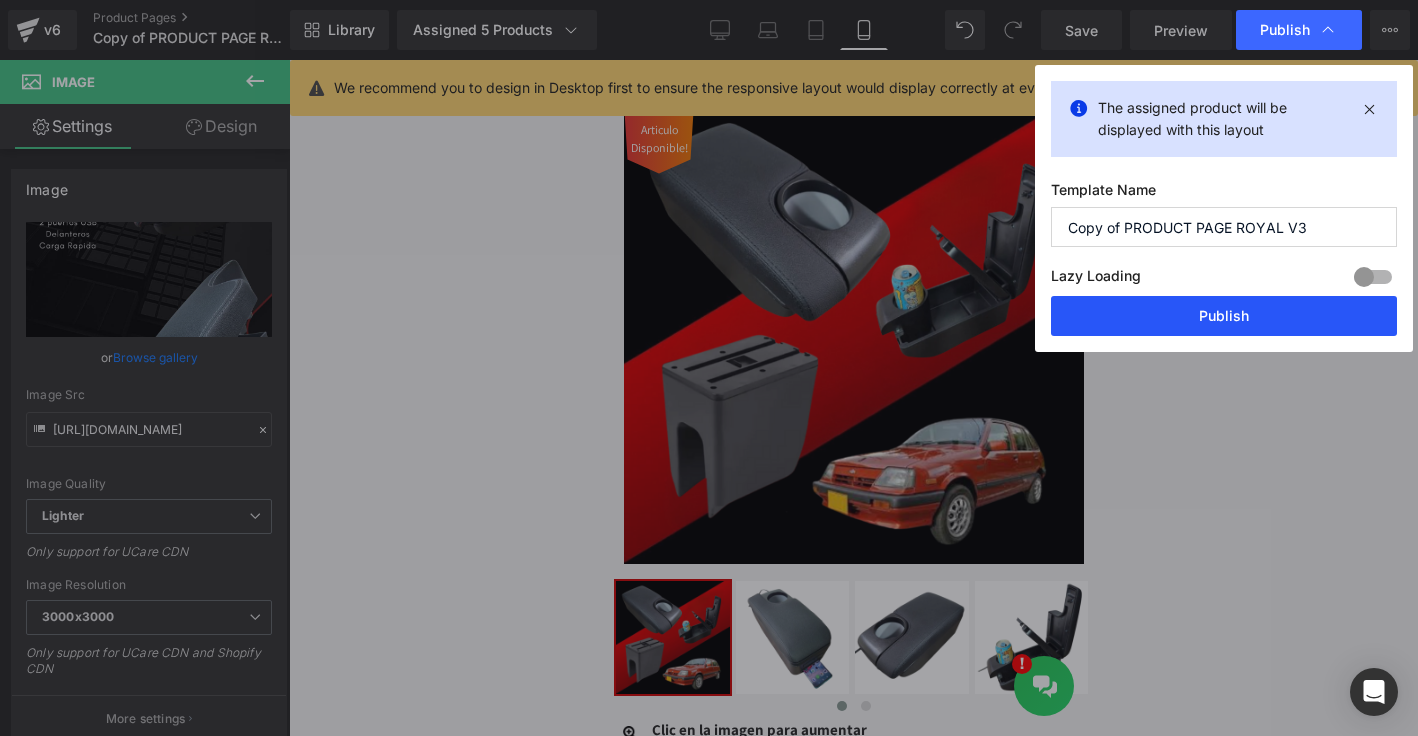 click on "Publish" at bounding box center [1224, 316] 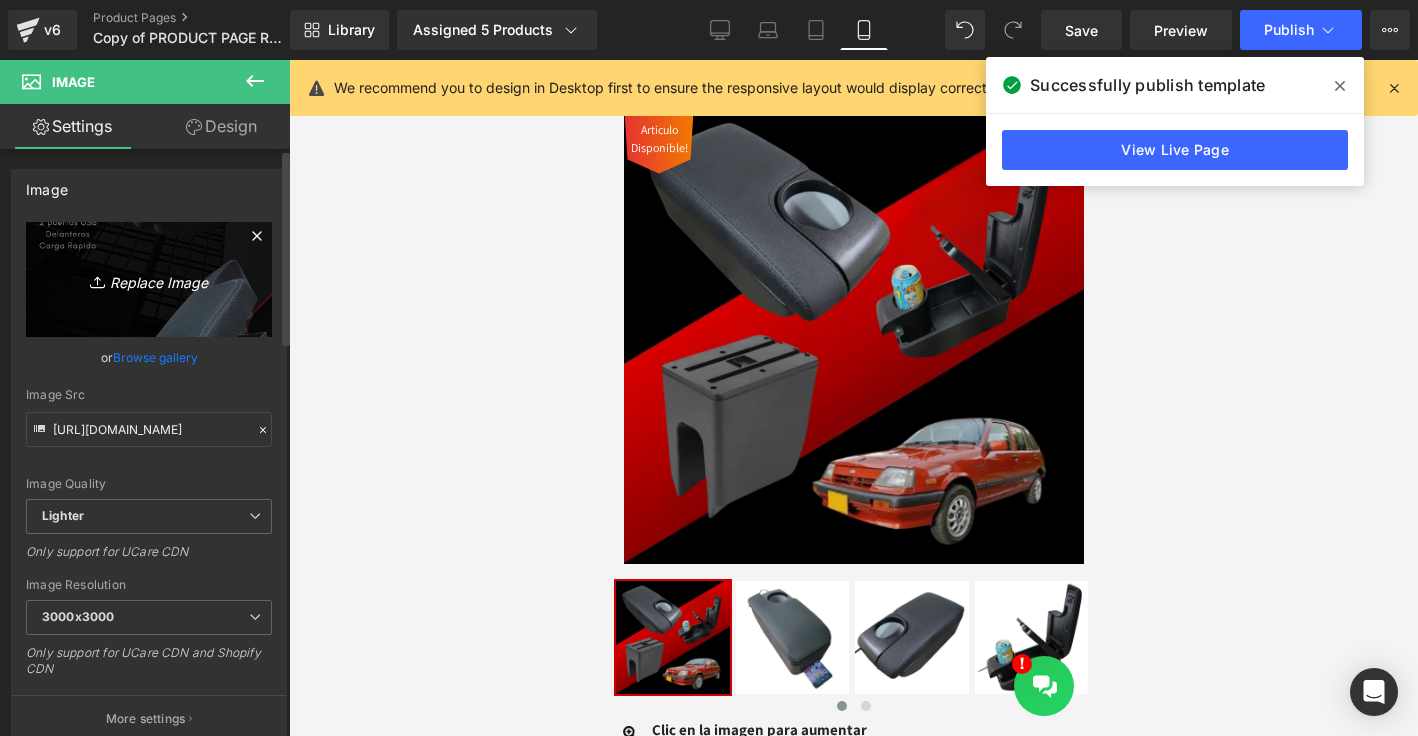 click on "Replace Image" at bounding box center (149, 279) 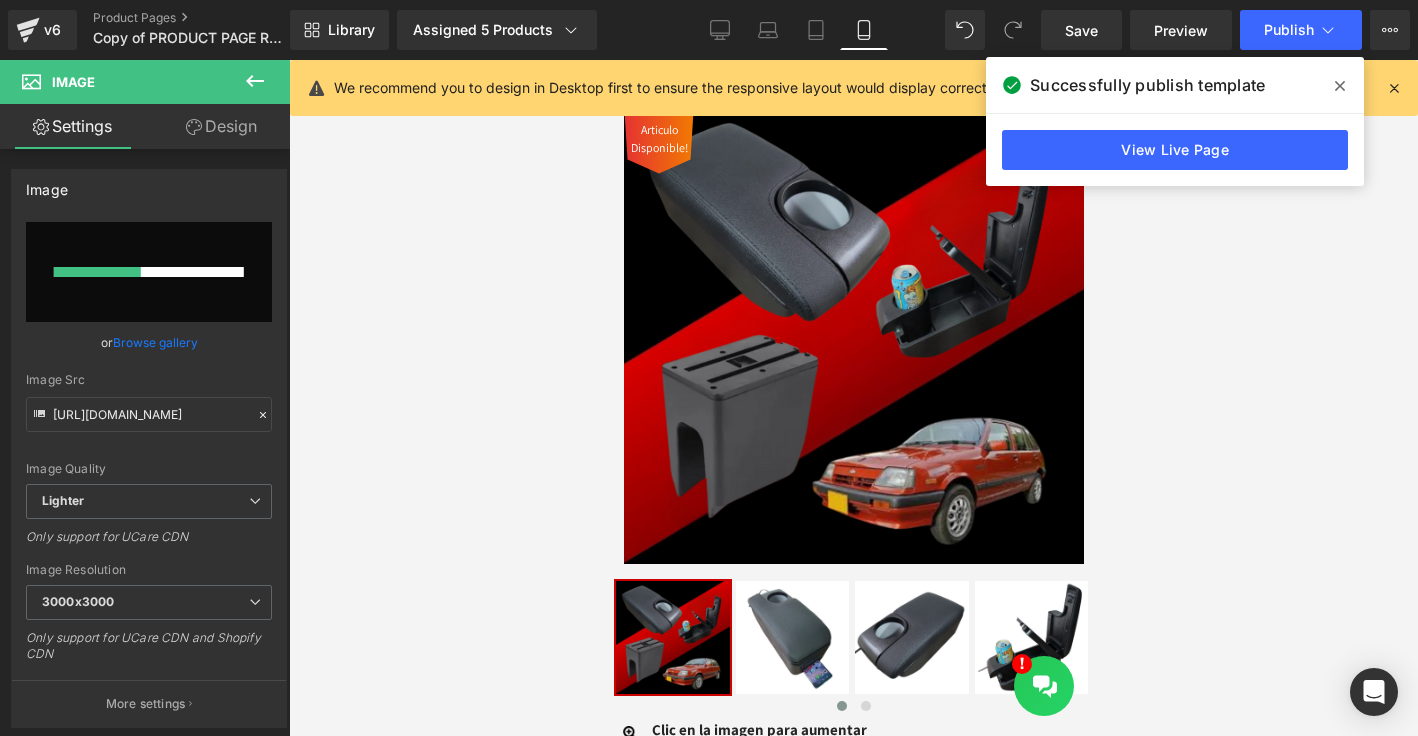 type 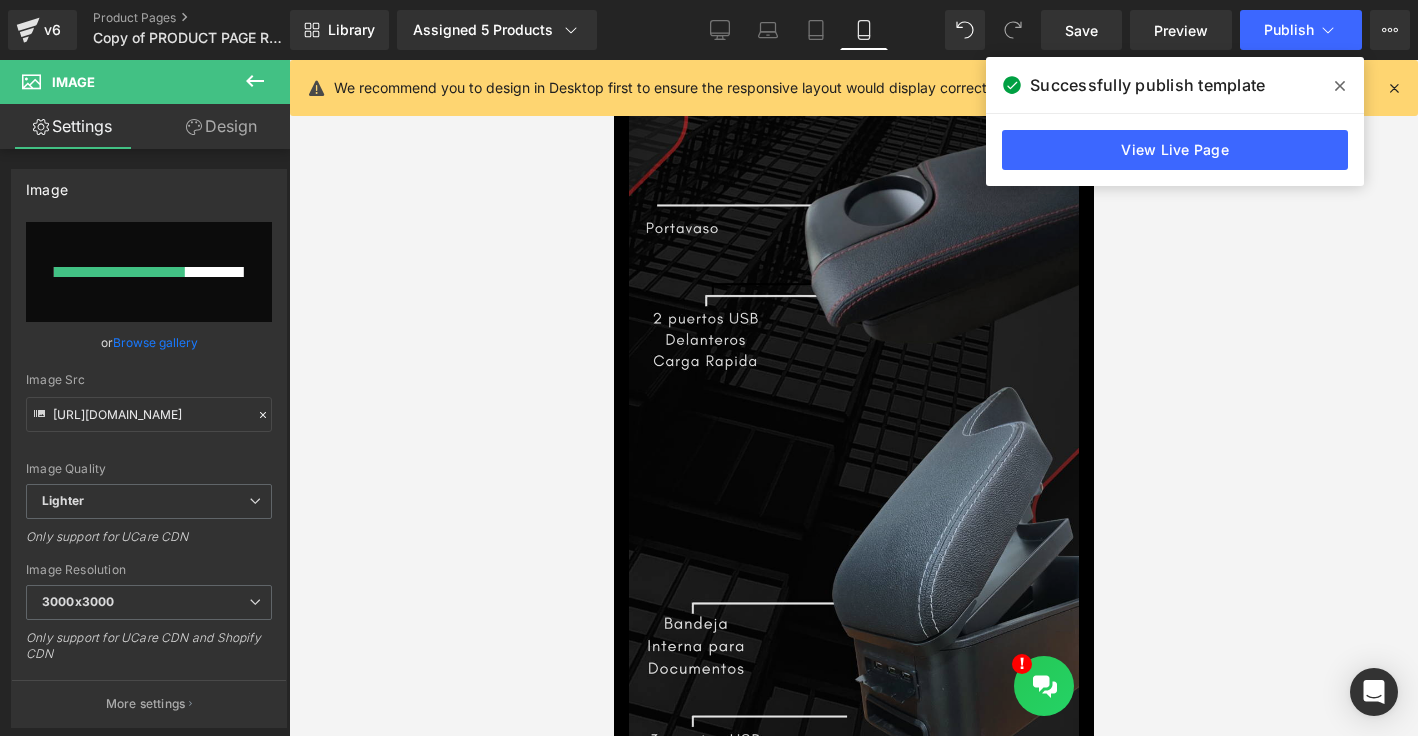 scroll, scrollTop: 3486, scrollLeft: 0, axis: vertical 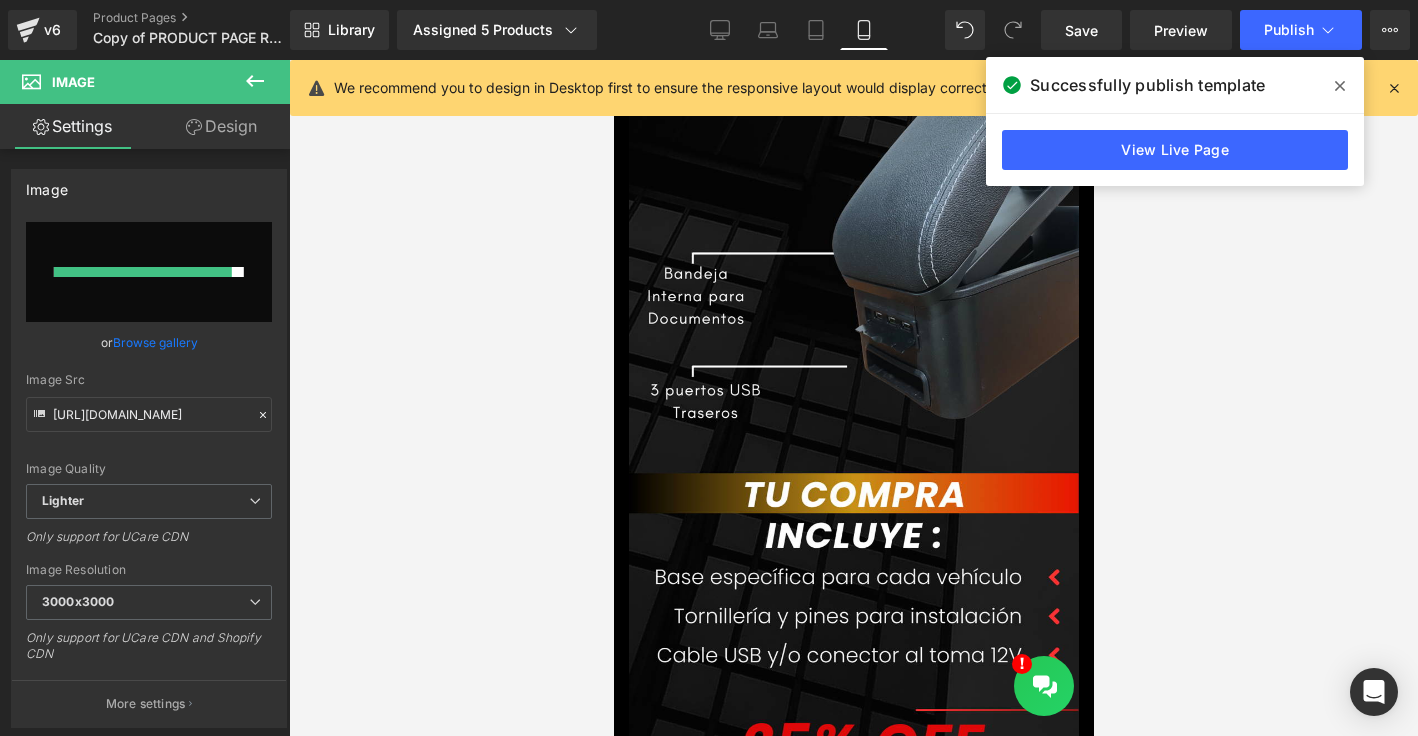 click at bounding box center [1340, 86] 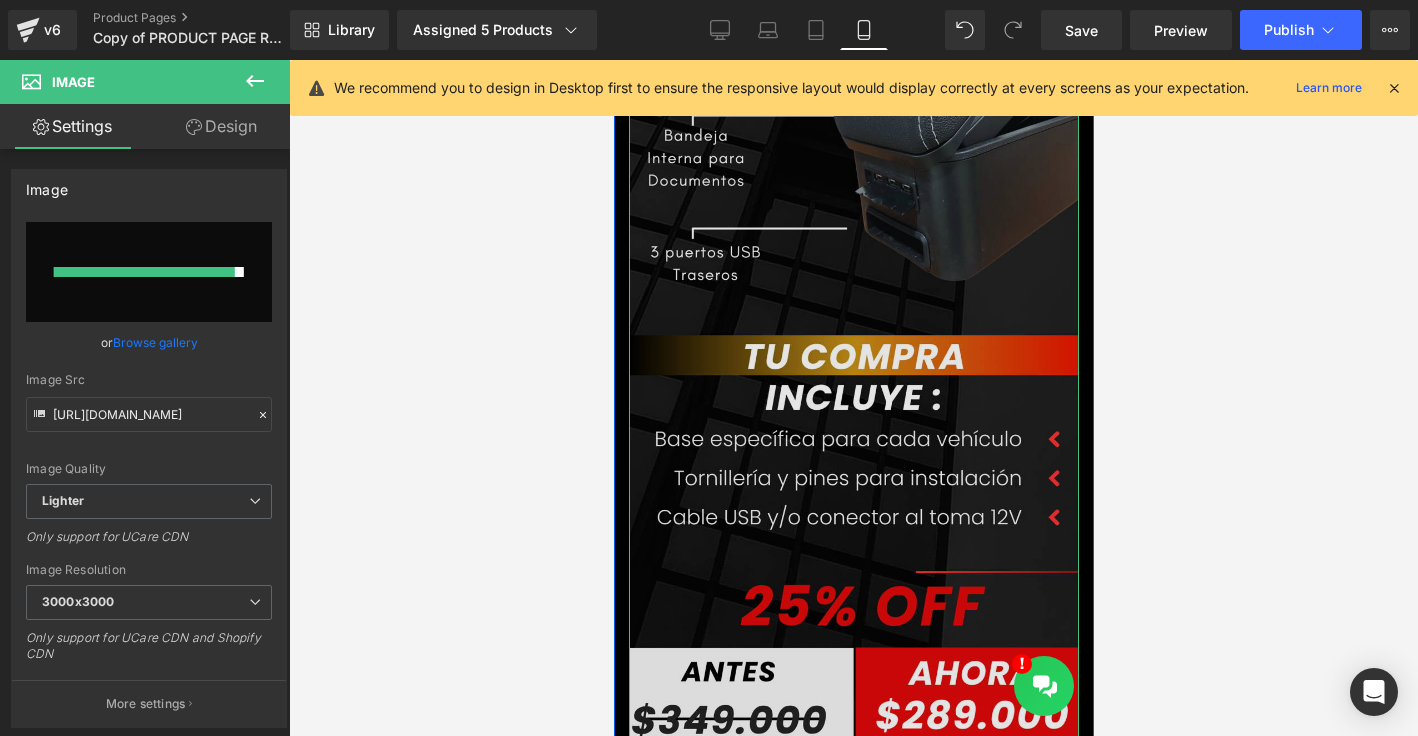 scroll, scrollTop: 3440, scrollLeft: 0, axis: vertical 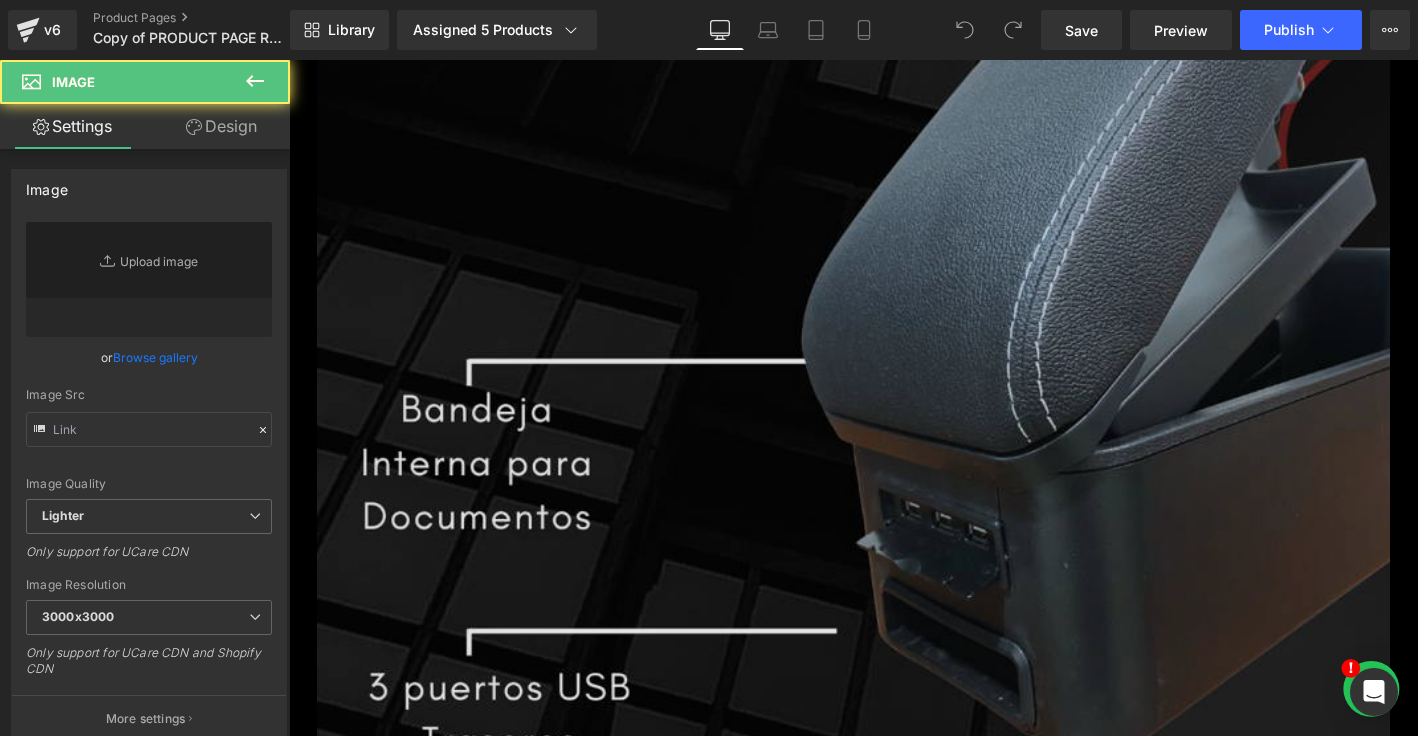 click at bounding box center (894, -80) 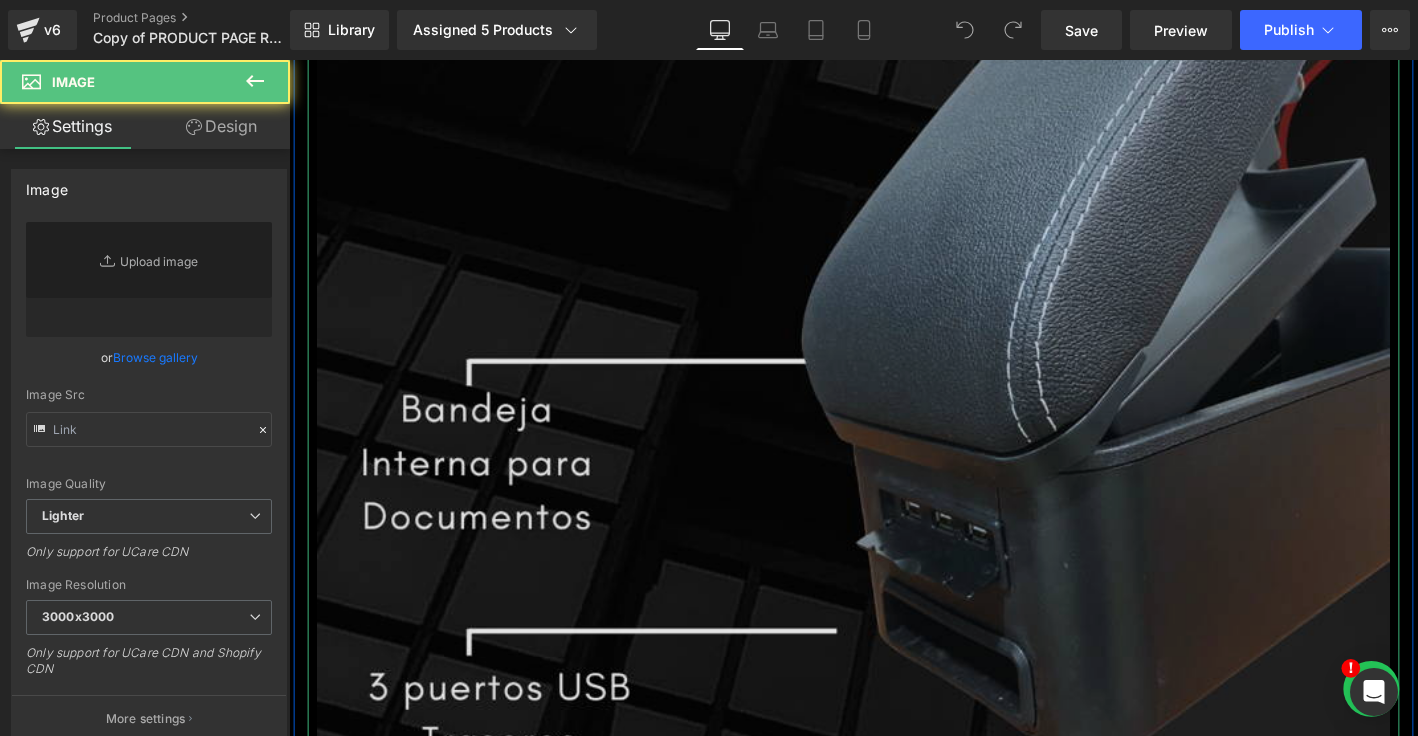 type on "[URL][DOMAIN_NAME]" 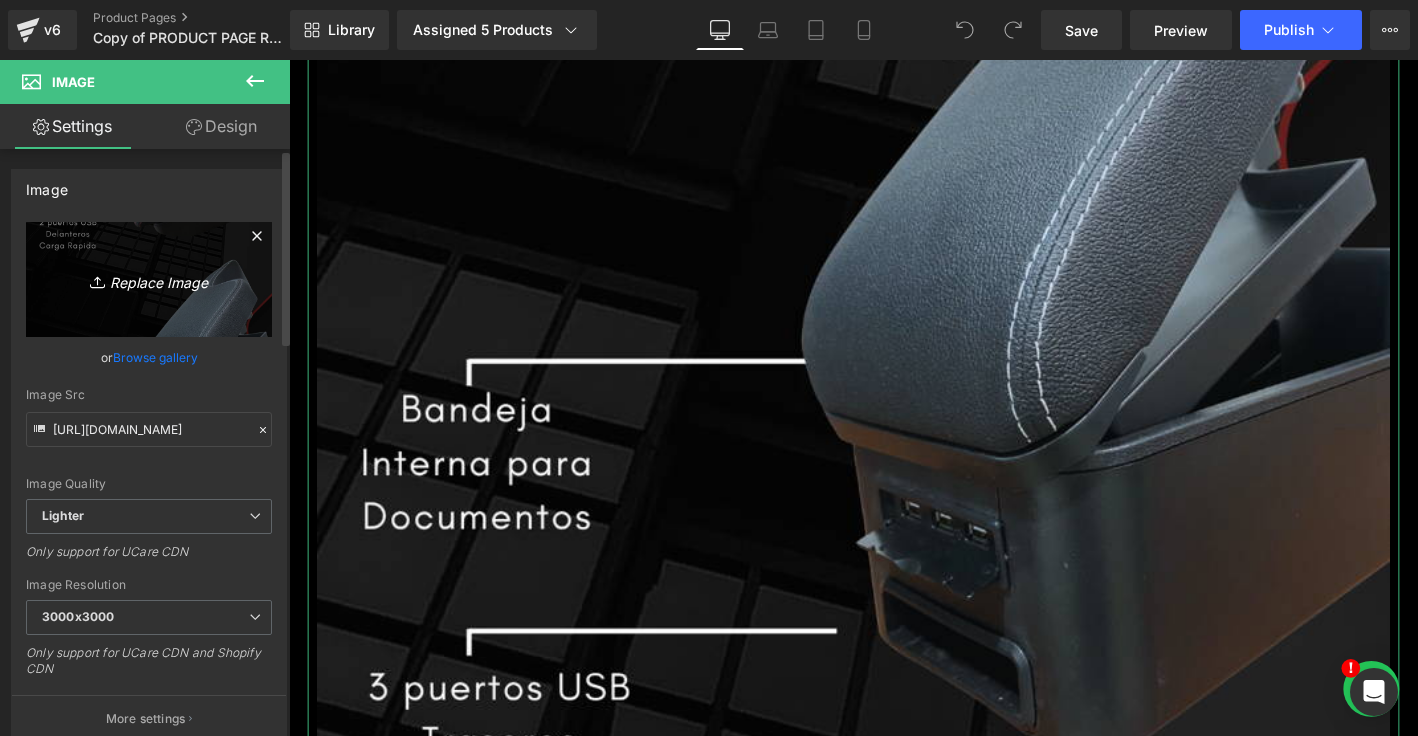 click on "Replace Image" at bounding box center [149, 279] 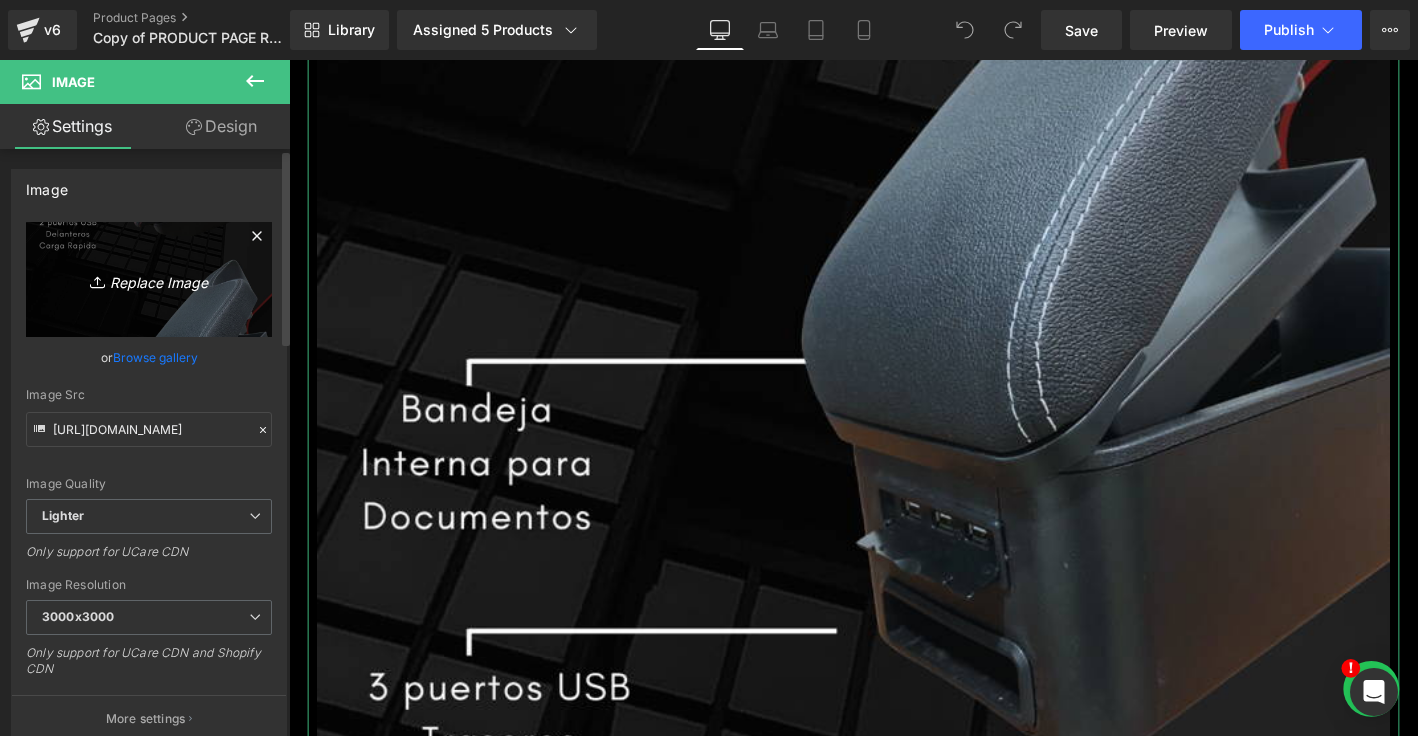 type on "C:\fakepath\sientes que tu (1080 x 4000 px) (18).png" 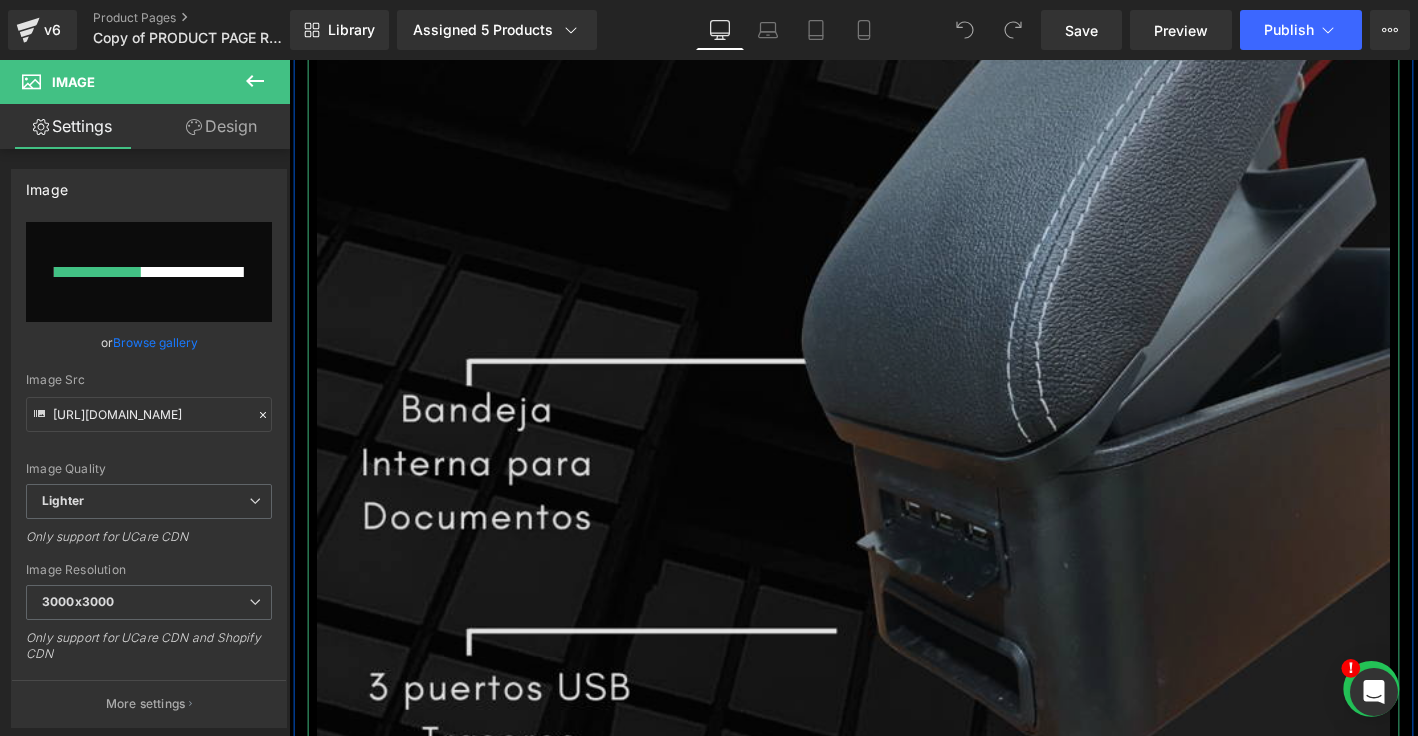 type 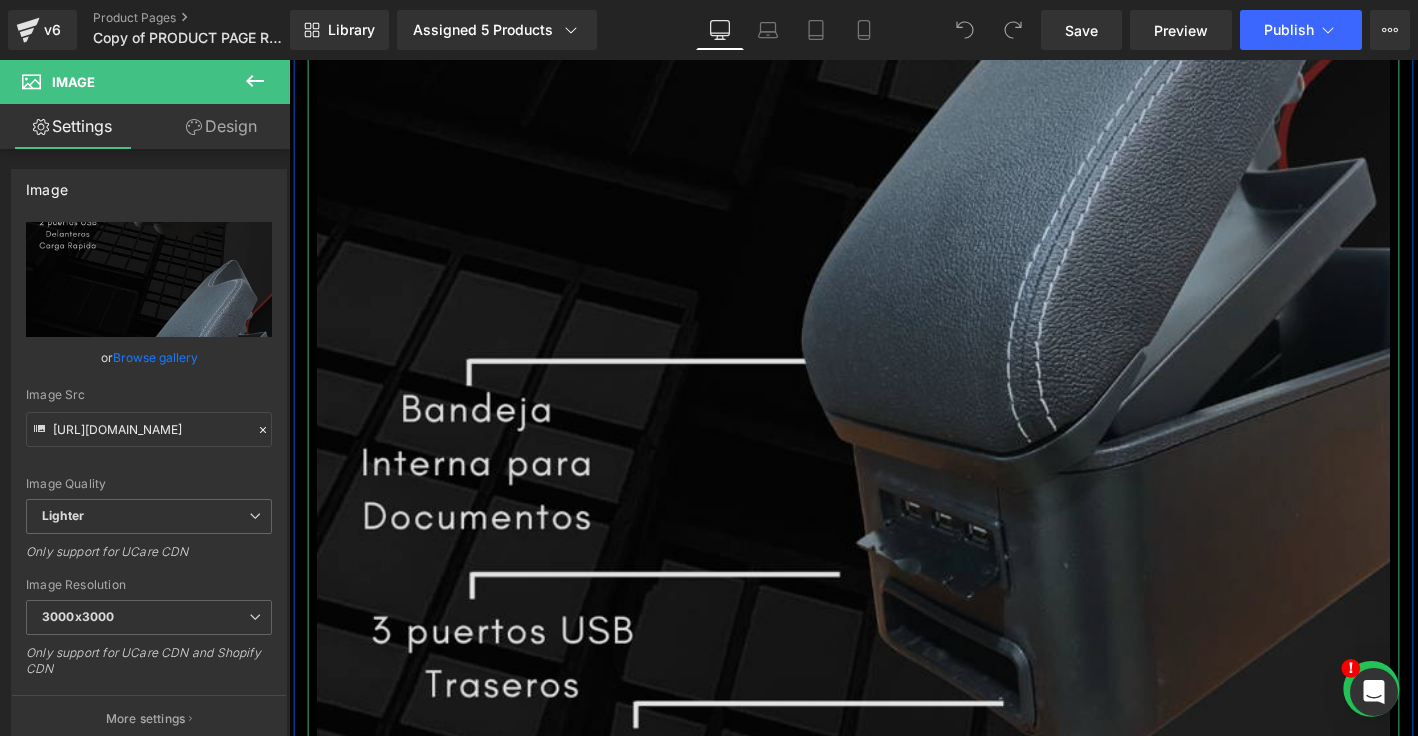type on "https://ucarecdn.com/64f7f9cc-df80-4d8d-a6f1-686184ac751c/-/format/auto/-/preview/3000x3000/-/quality/lighter/sientes%20que%20tu%20_1080%20x%204000%20px_%20_18_.png" 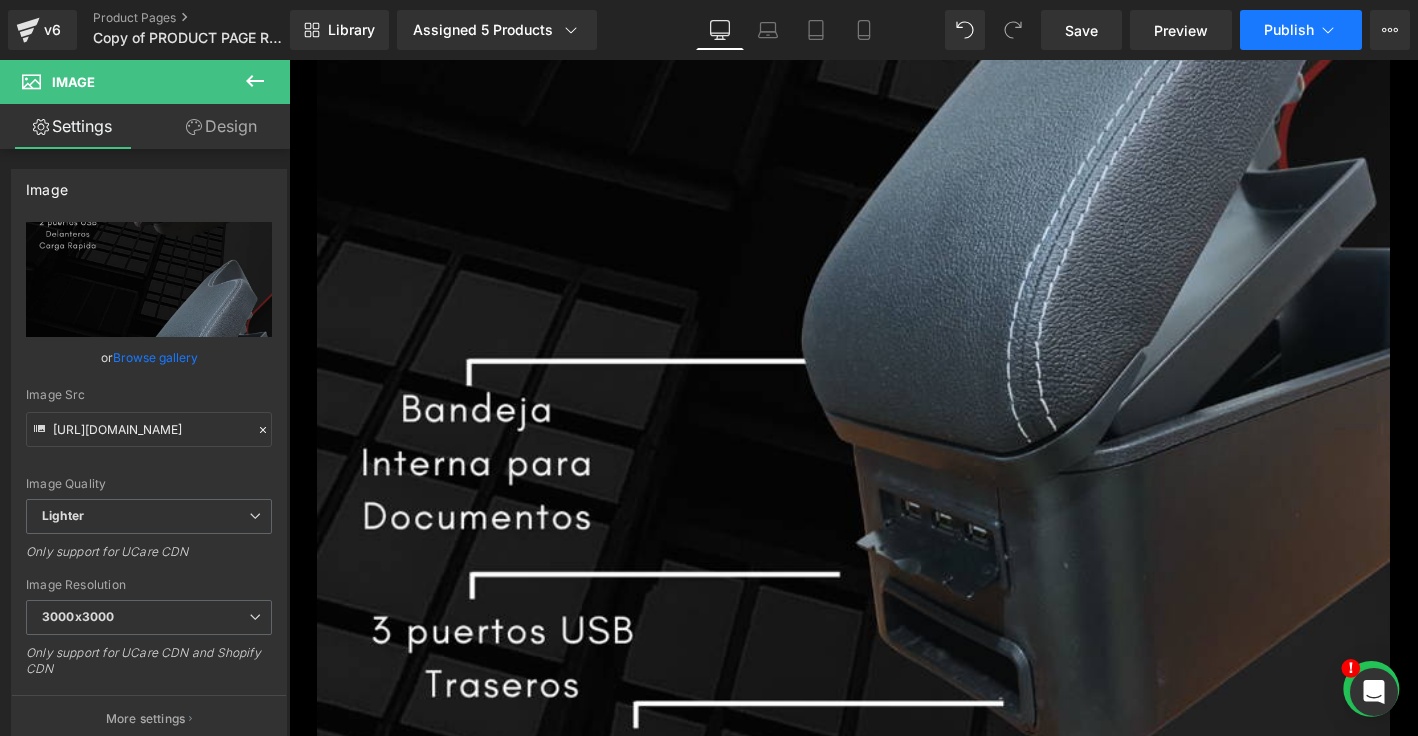 click on "Publish" at bounding box center [1301, 30] 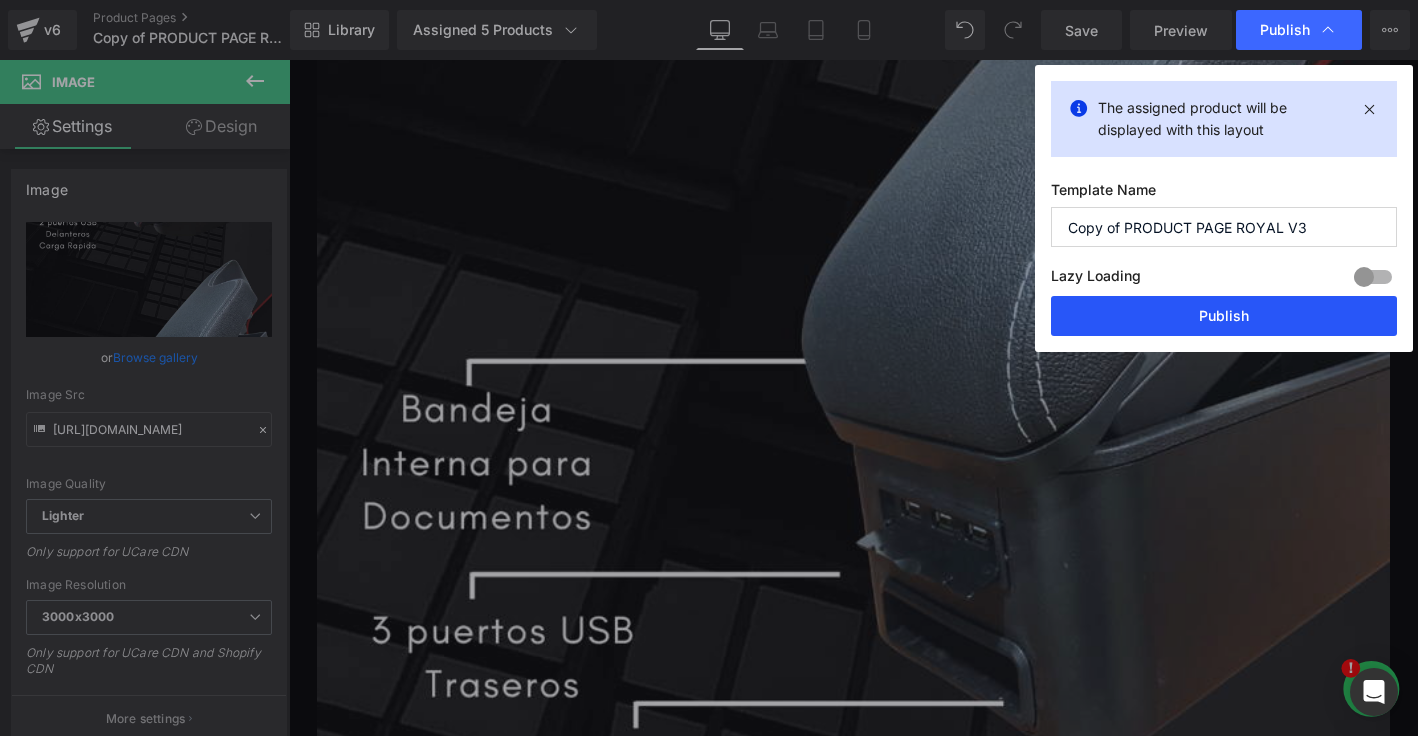 click on "Publish" at bounding box center (1224, 316) 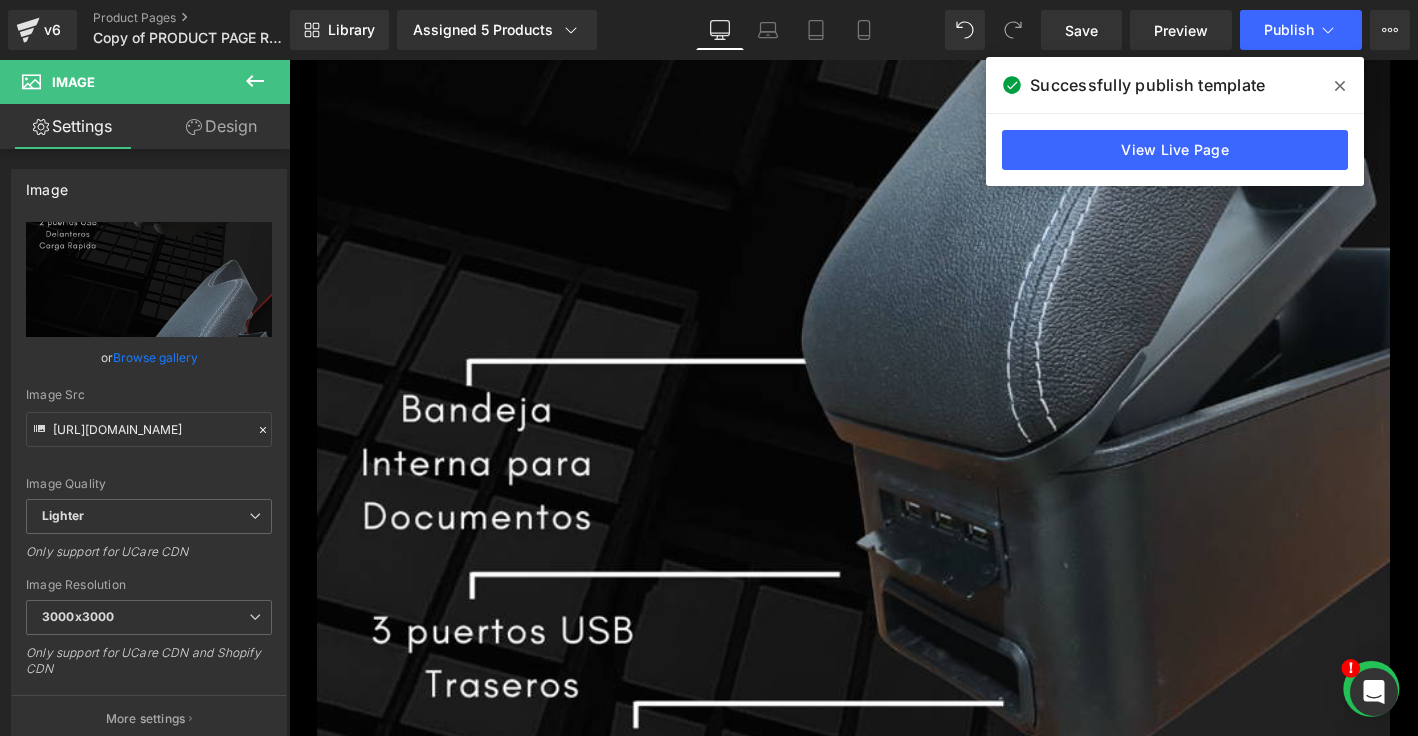 click 